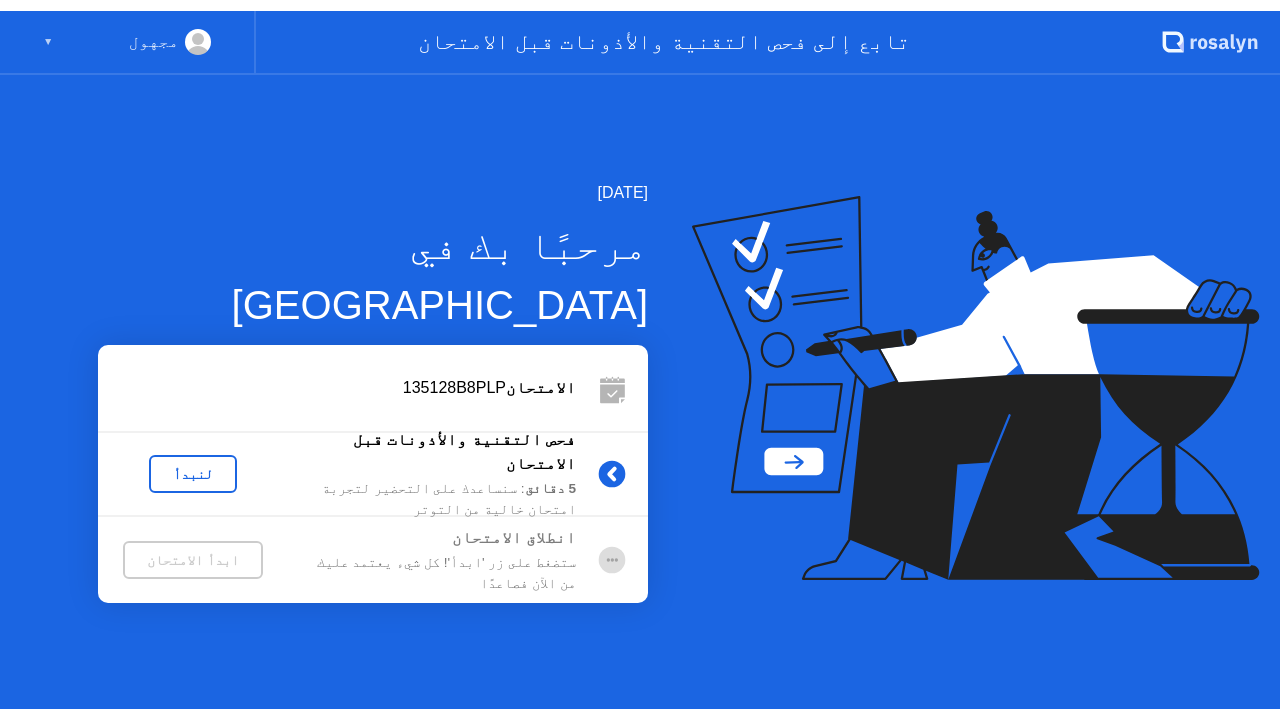 scroll, scrollTop: 0, scrollLeft: 0, axis: both 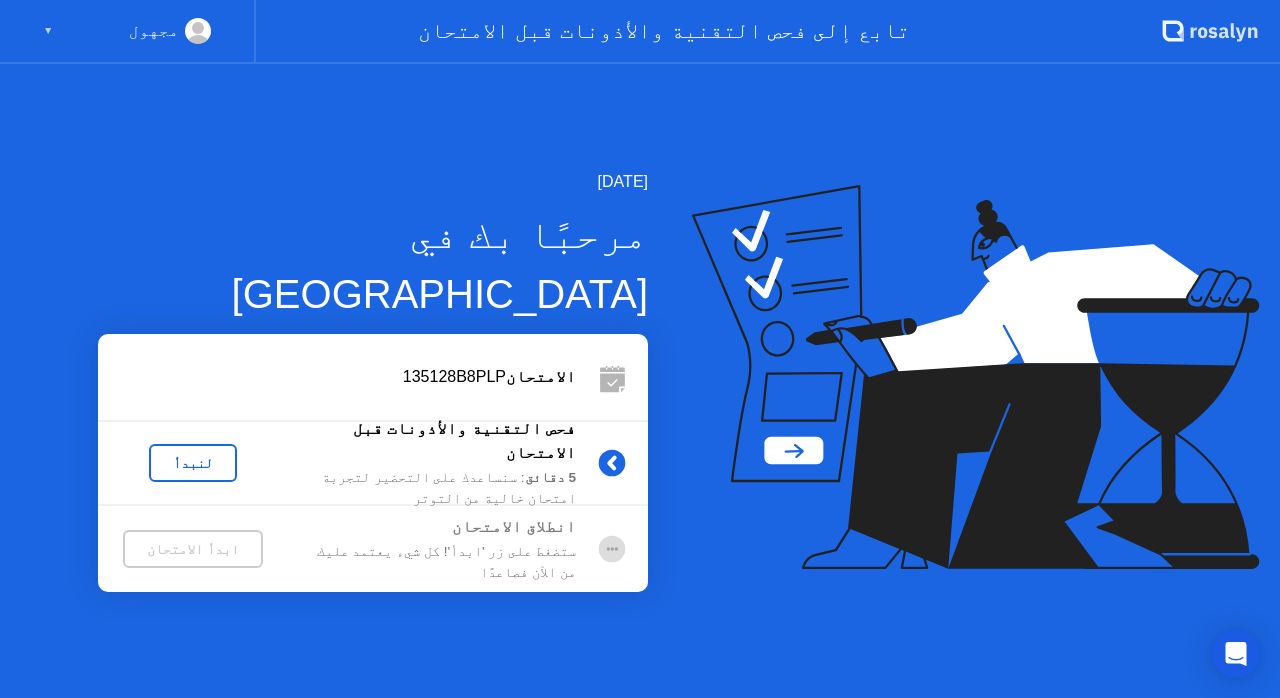 click on "لنبدأ" 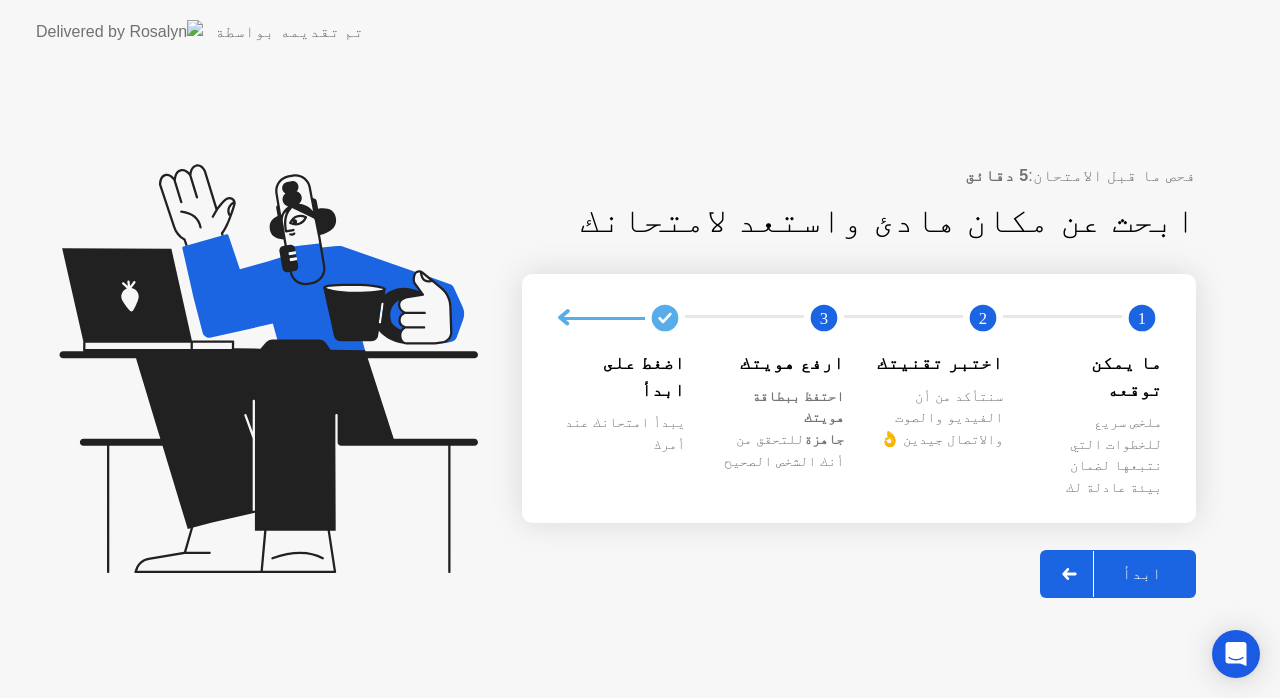 click on "ابدأ" 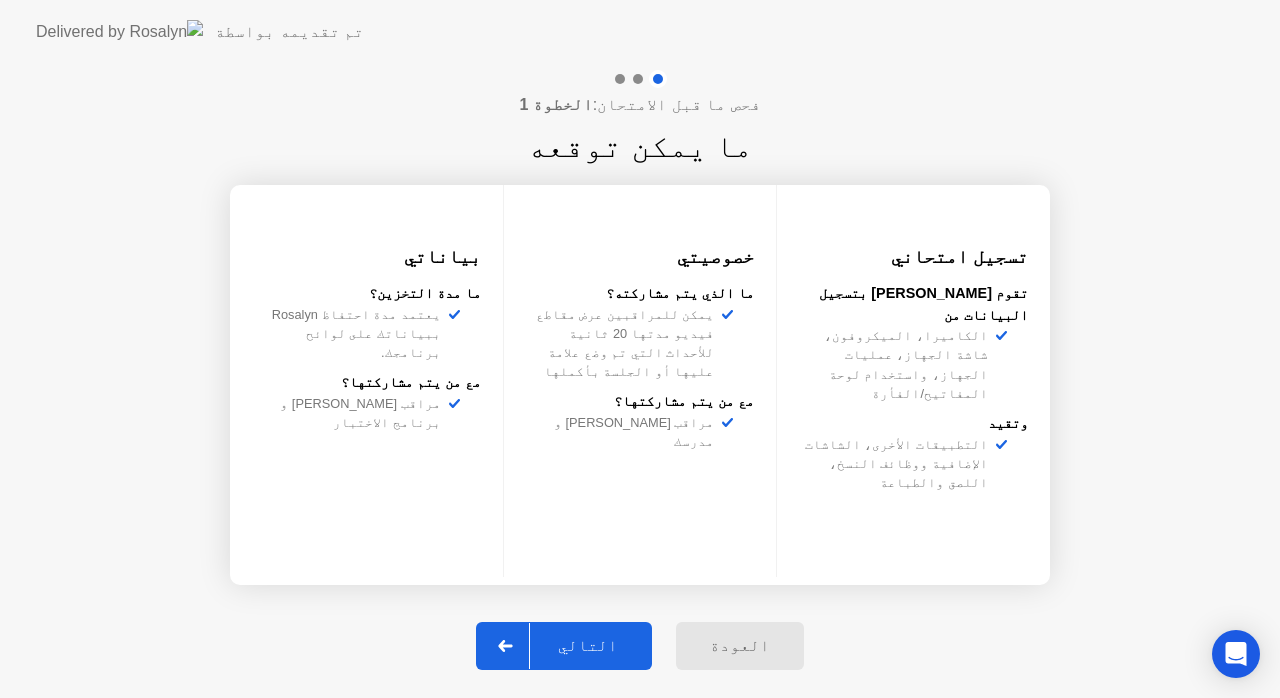 click on "التالي" 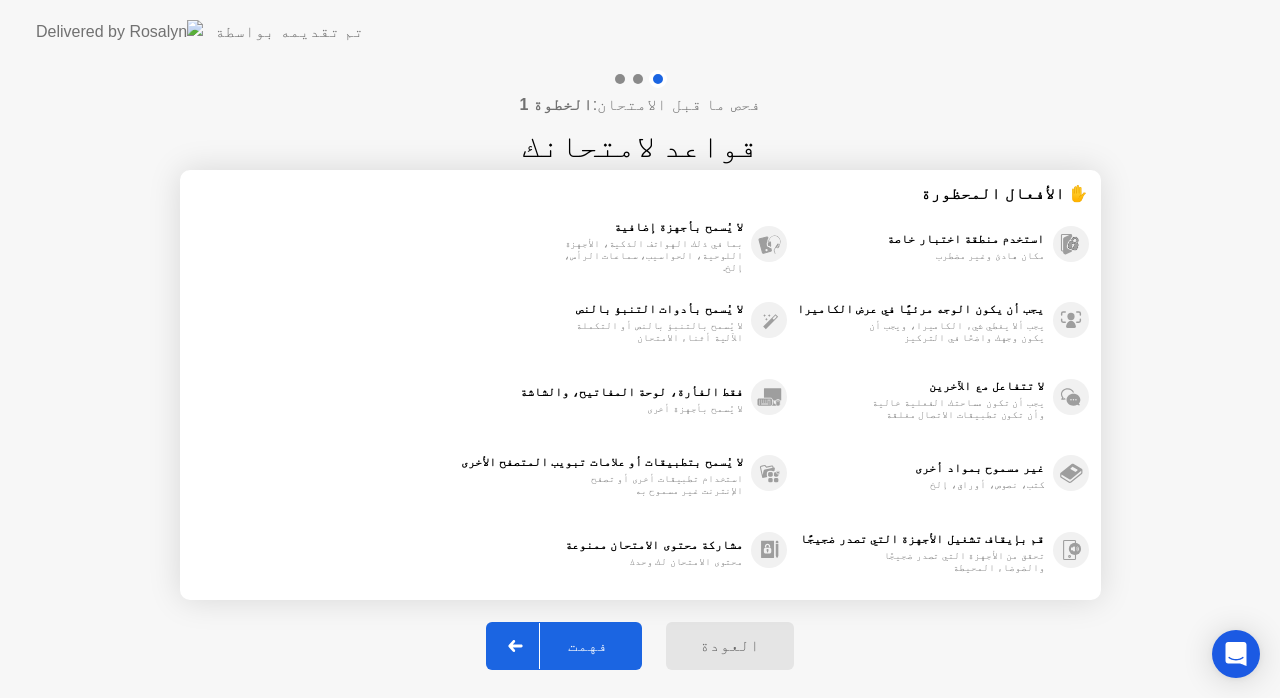 click on "فهمت" 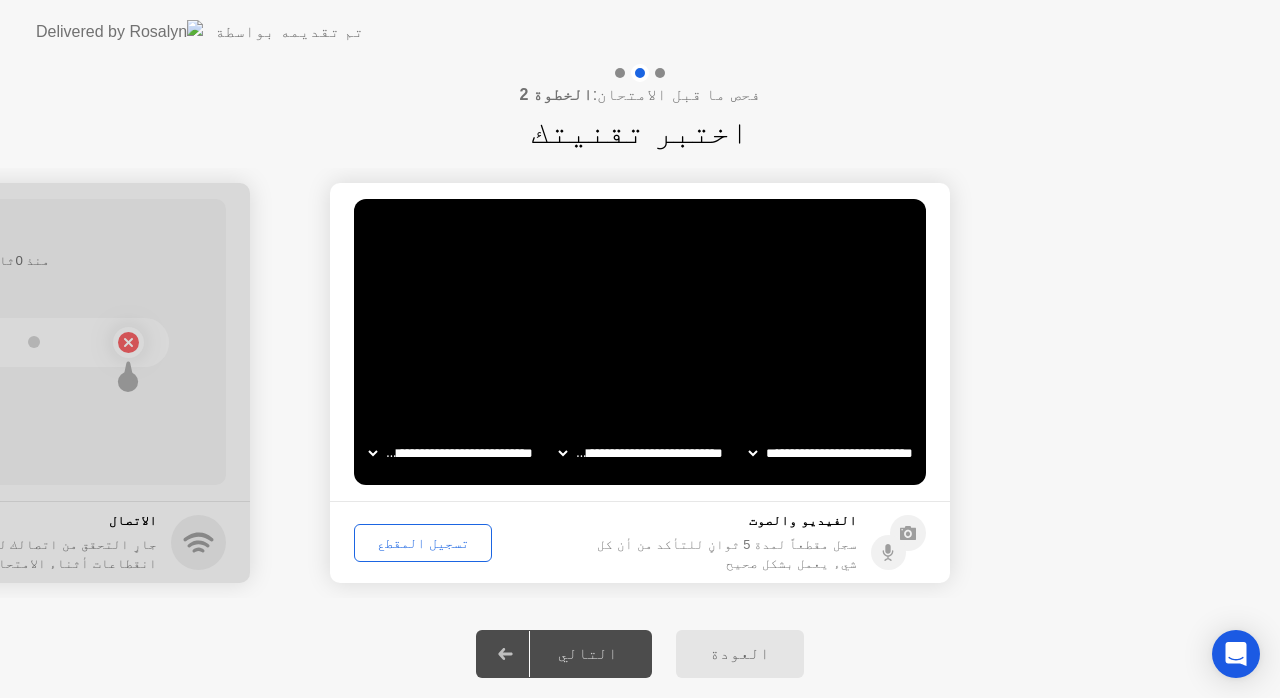 click on "العودة" 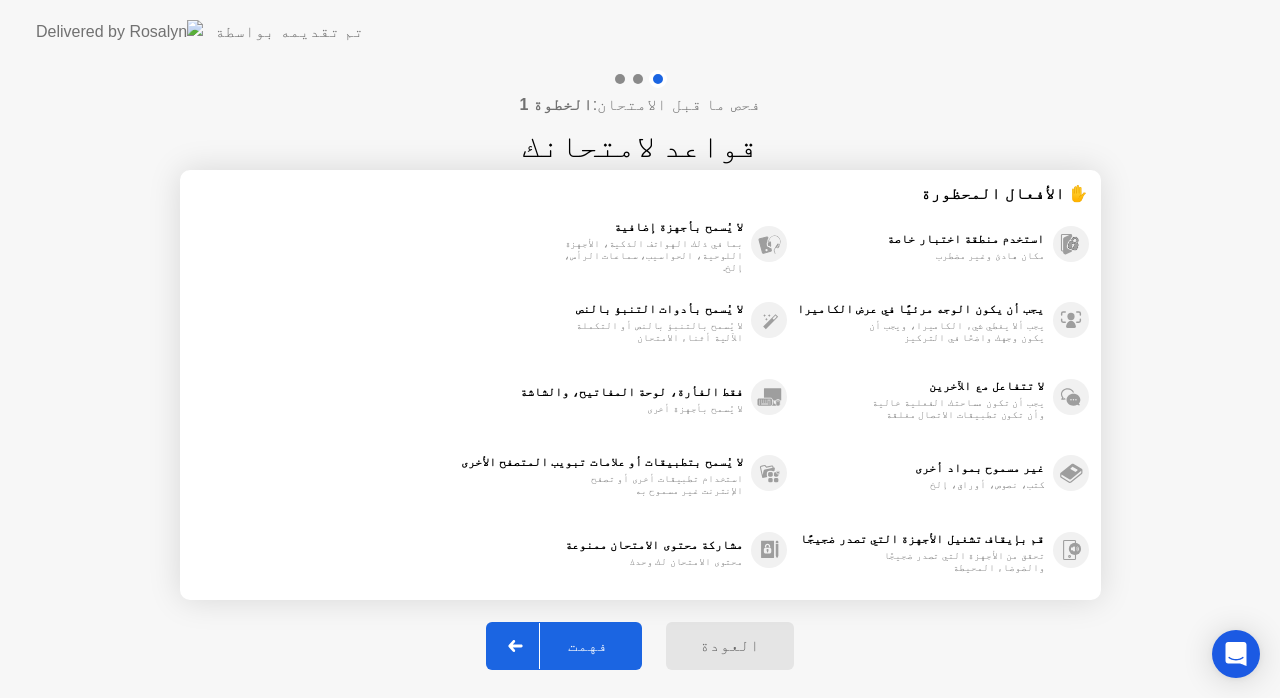click on "فهمت" 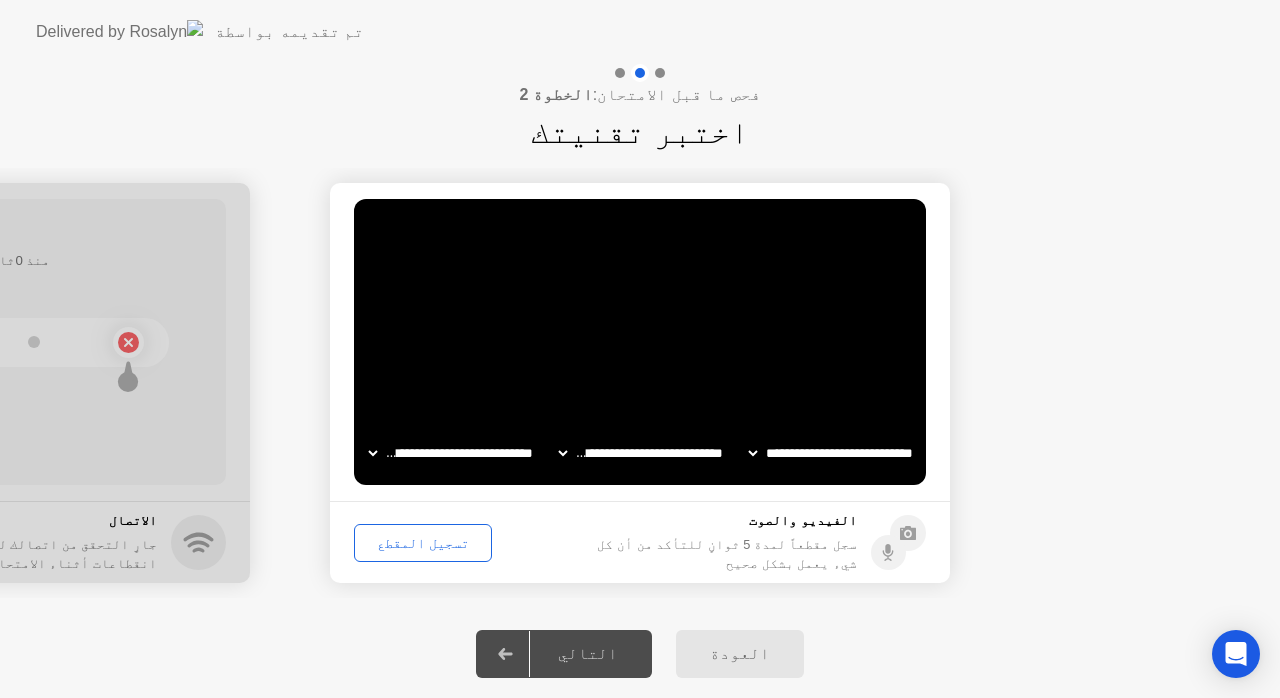 click on "تسجيل المقطع" 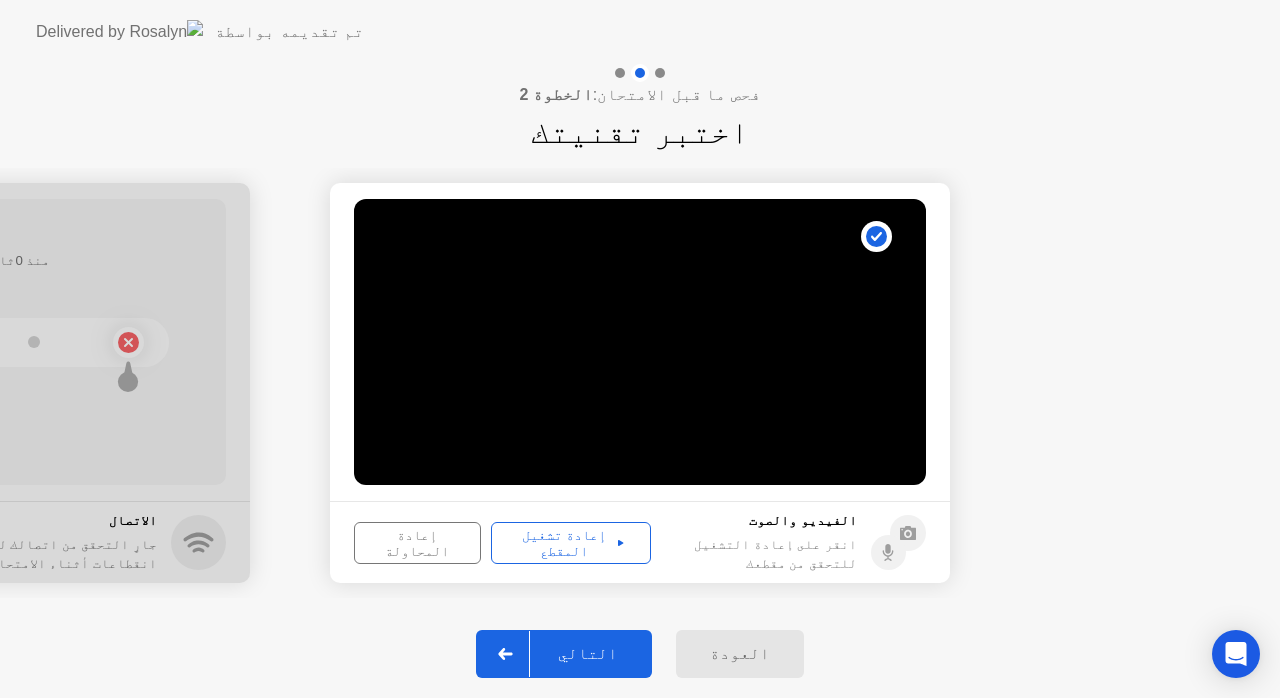 click on "إعادة تشغيل المقطع" 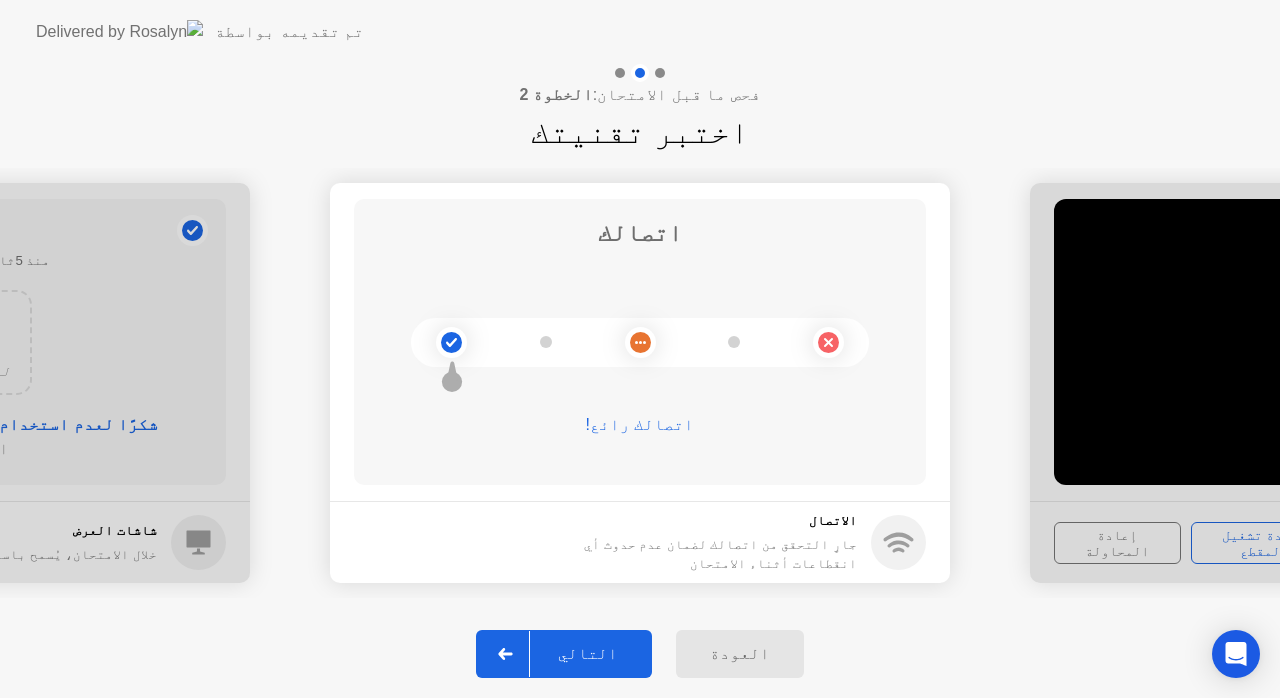 click on "التالي" 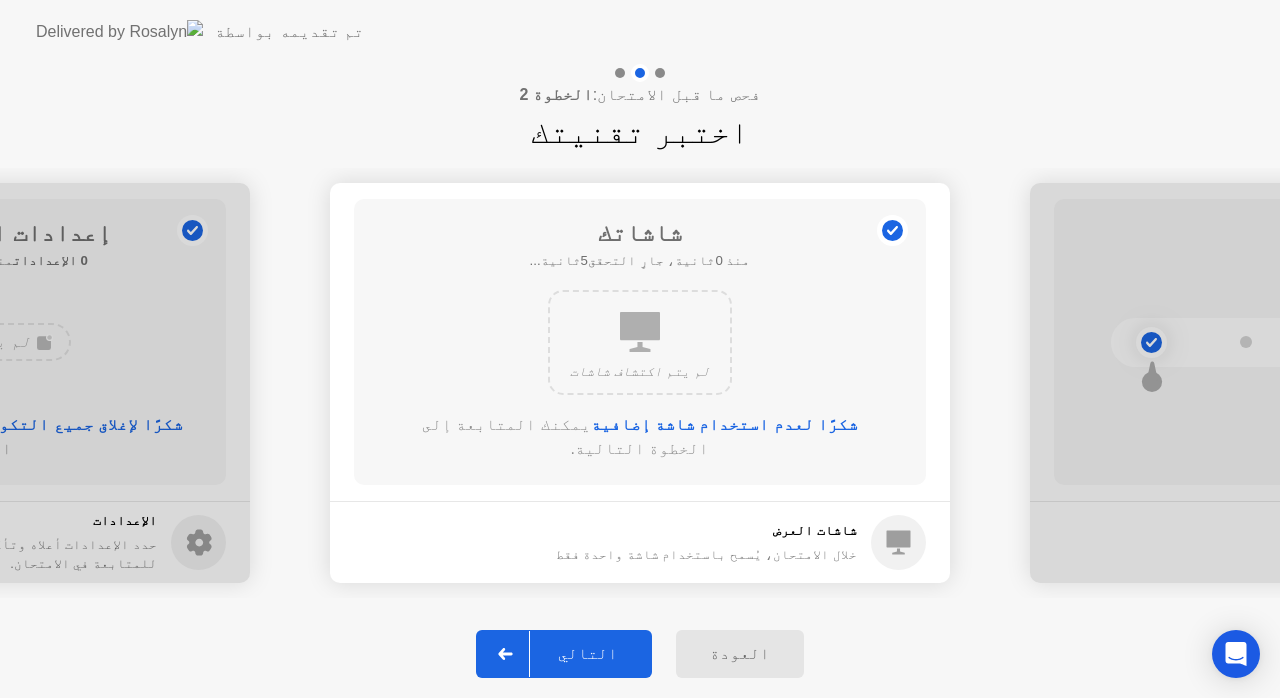 click on "التالي" 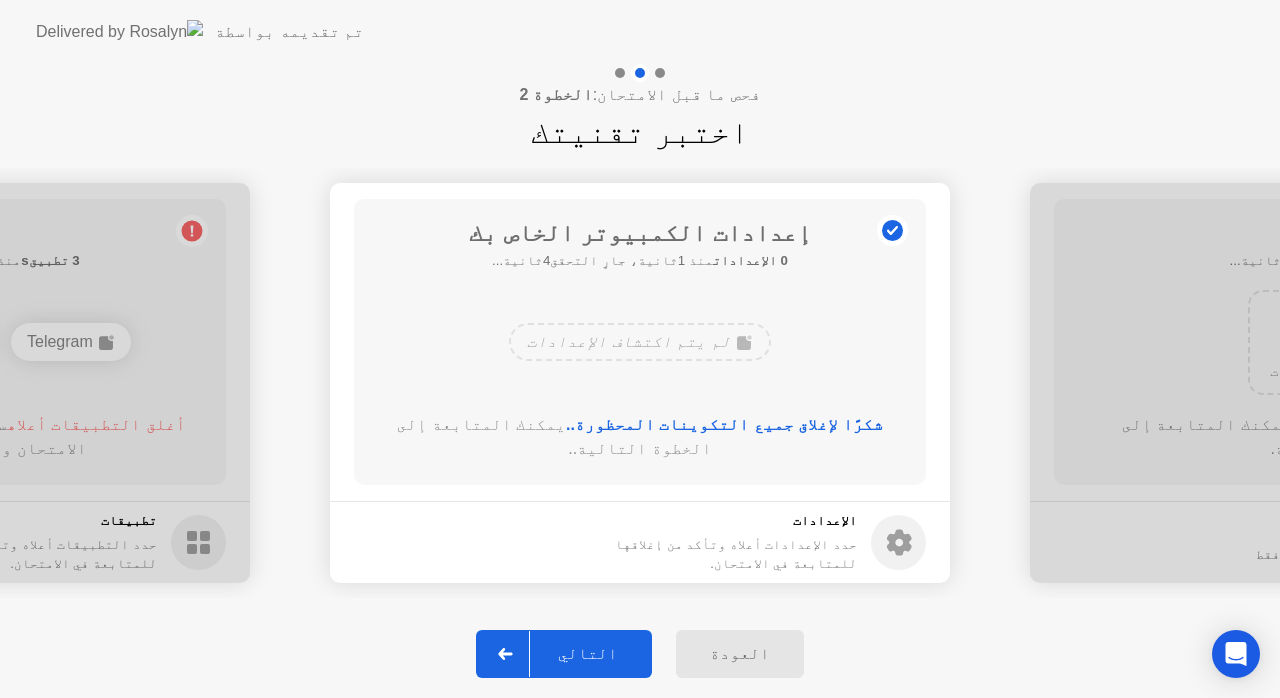 click on "التالي" 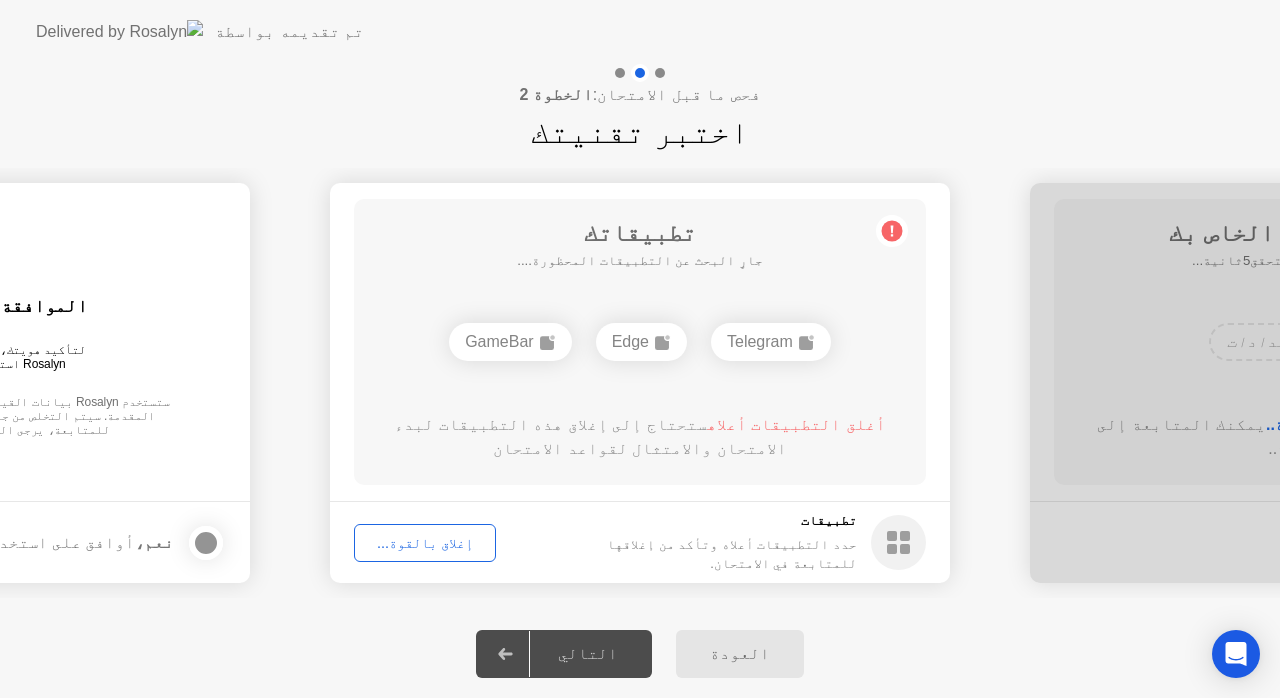 click on "إغلاق بالقوة..." 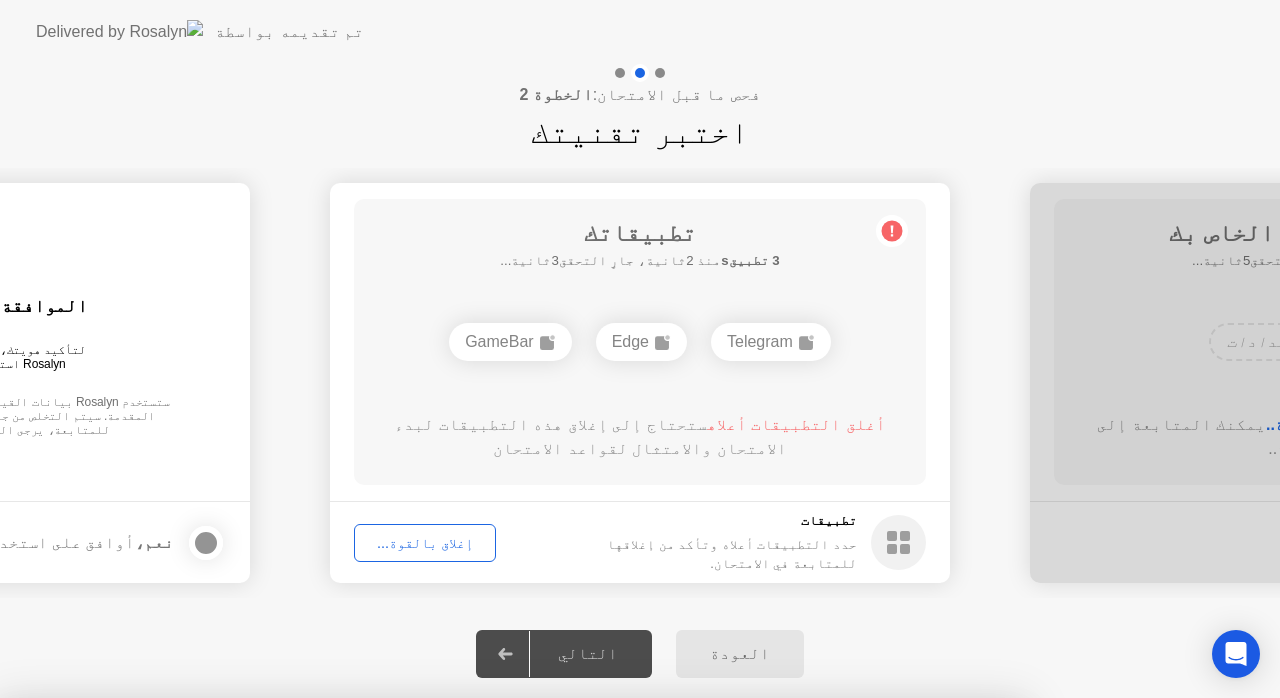 click on "تأكيد" at bounding box center (580, 974) 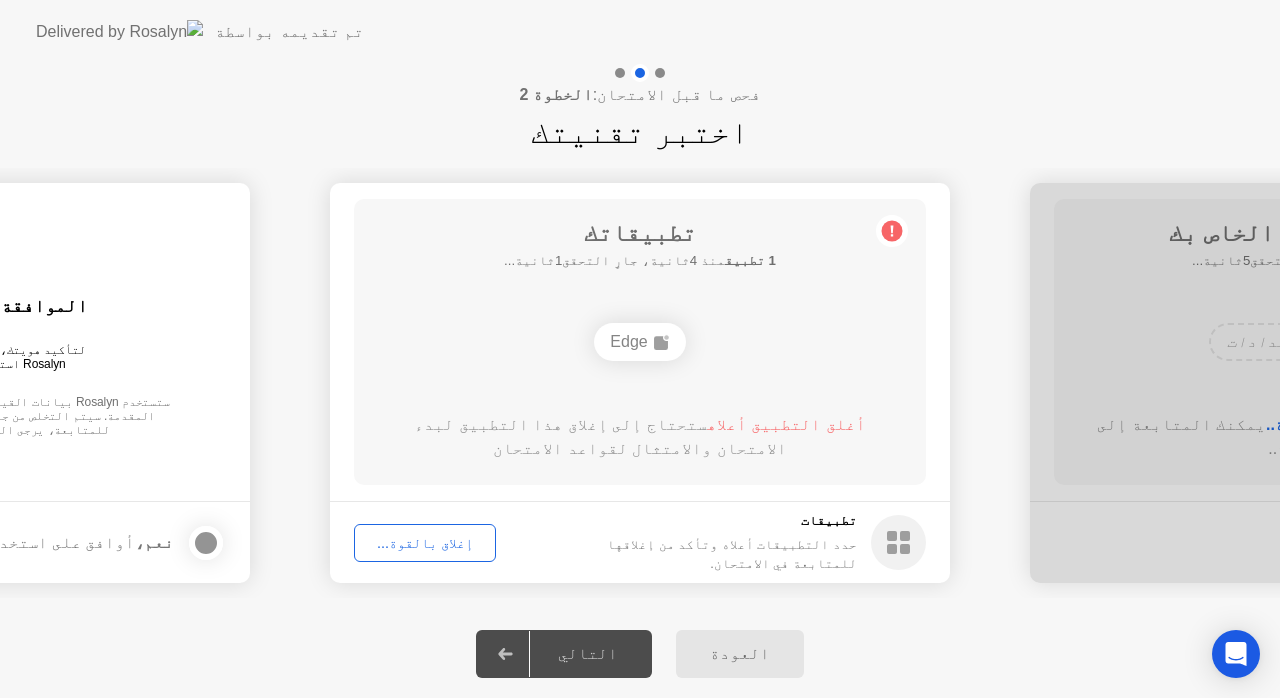 click on "إغلاق بالقوة..." 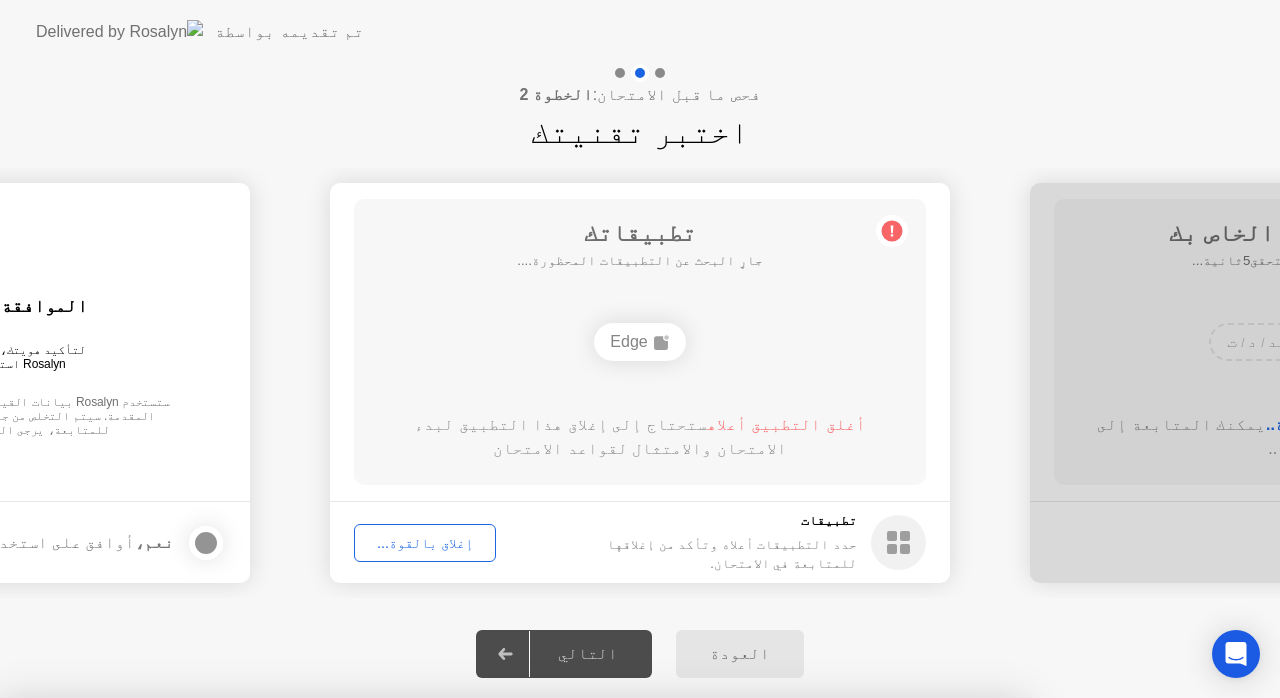 click on "تأكيد" at bounding box center [580, 974] 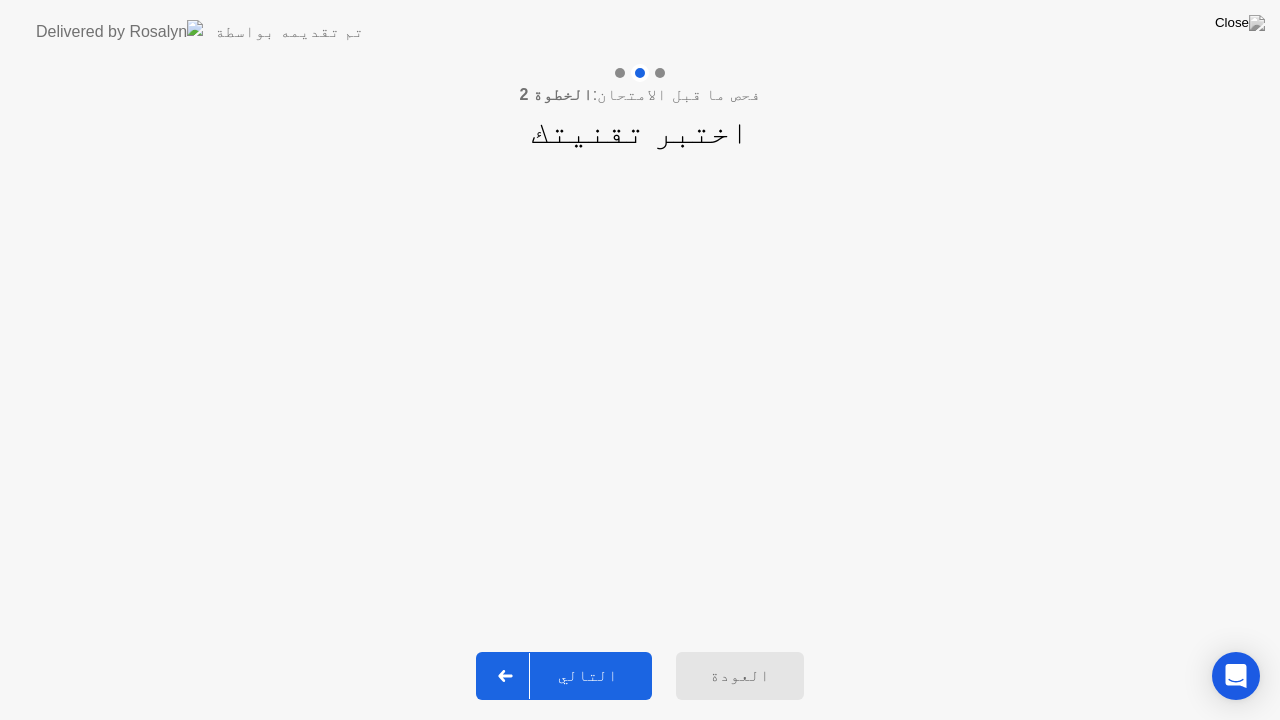 click on "التالي" 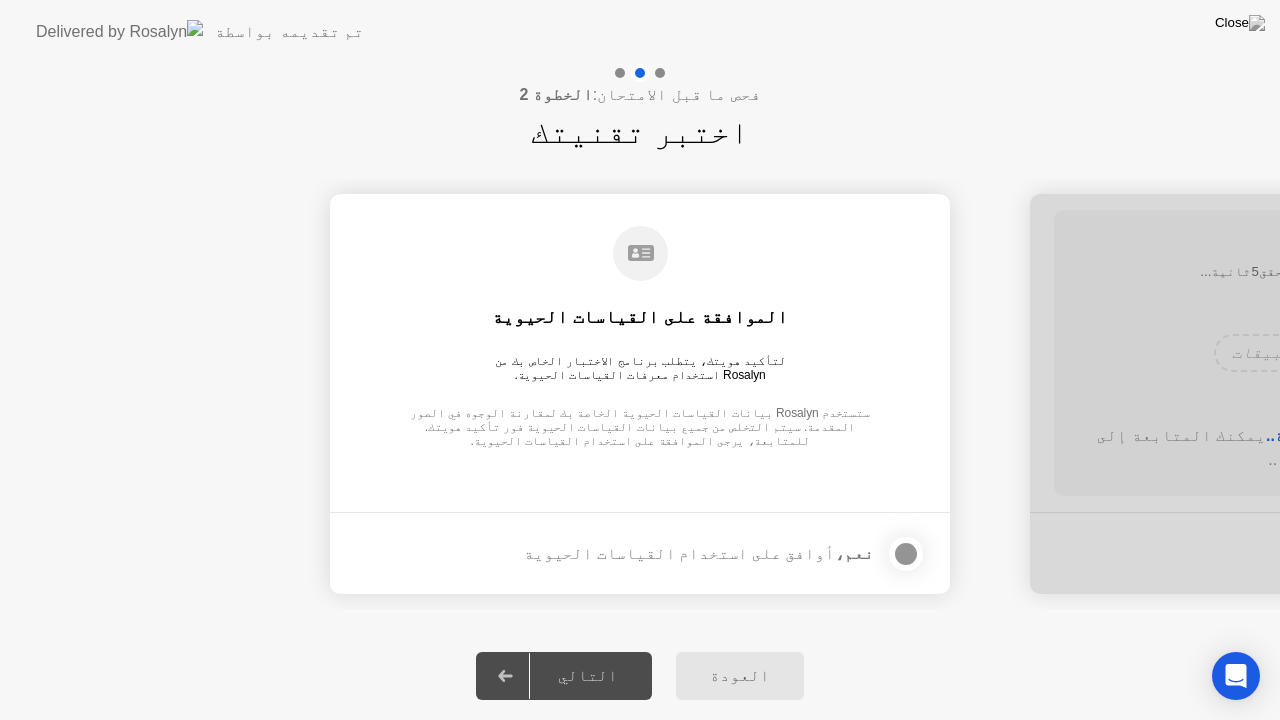 click on "التالي" 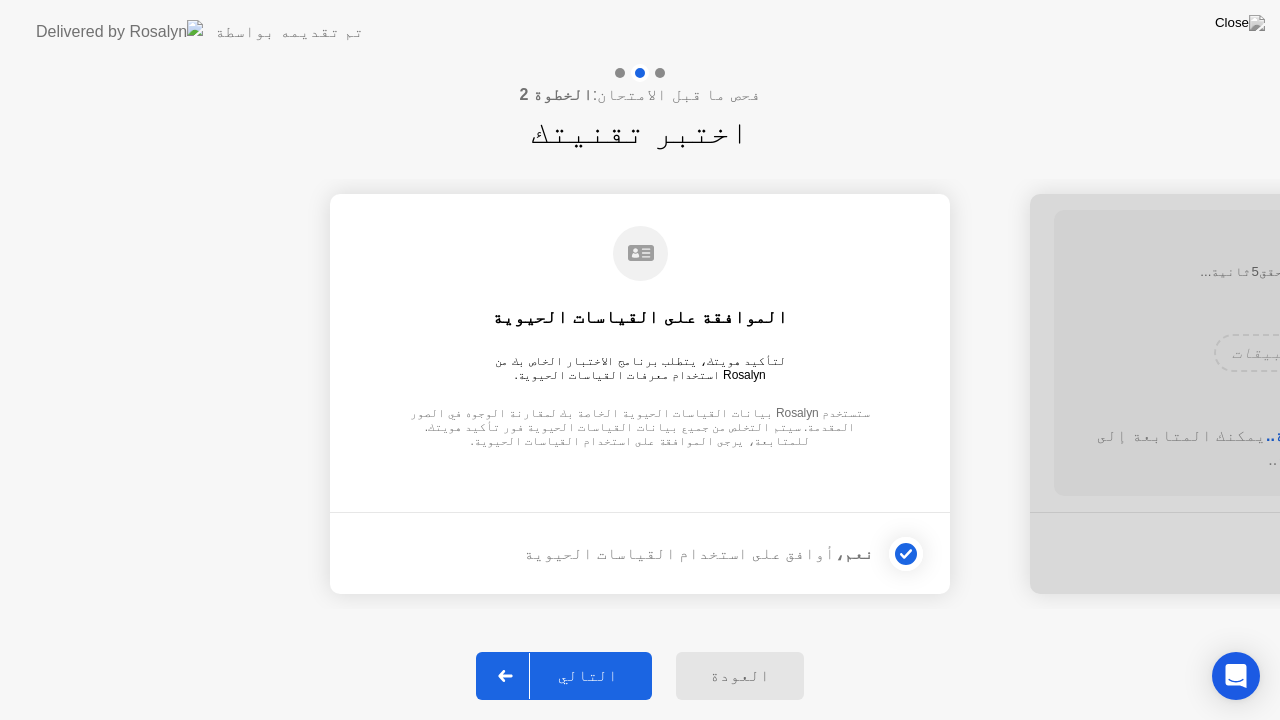 click on "التالي" 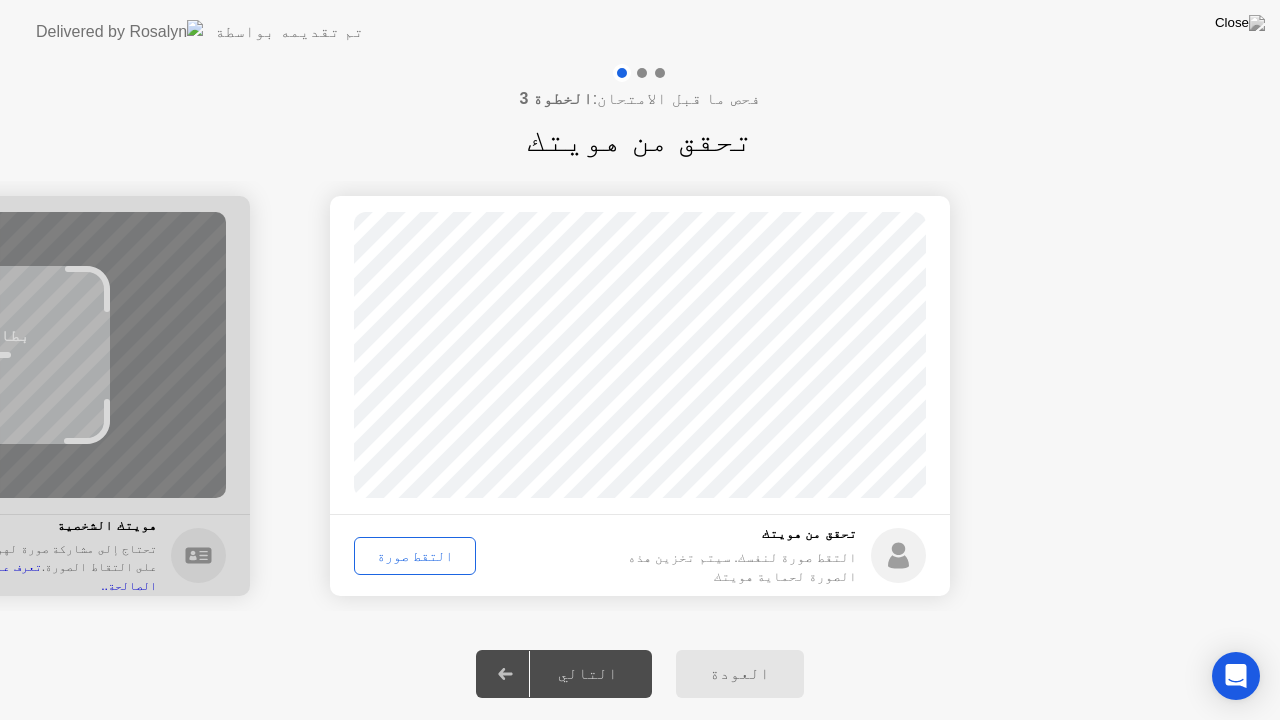 click on "التقط صورة" 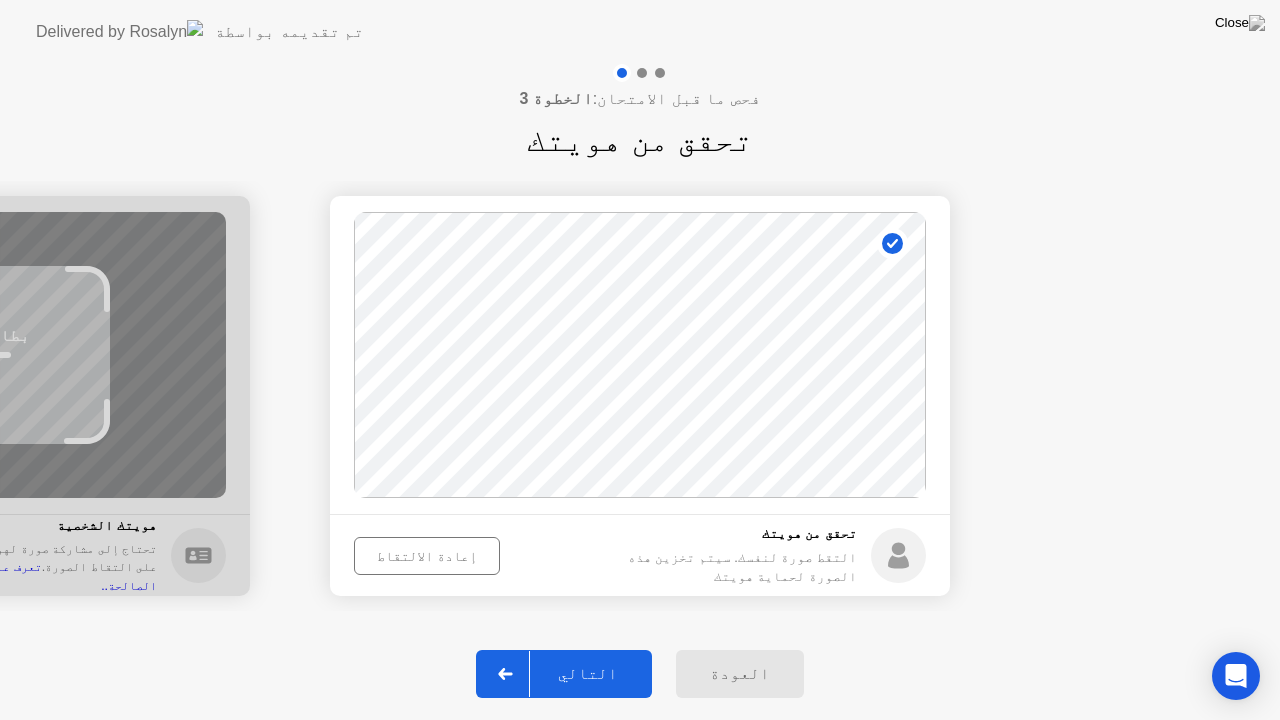 click on "التالي" 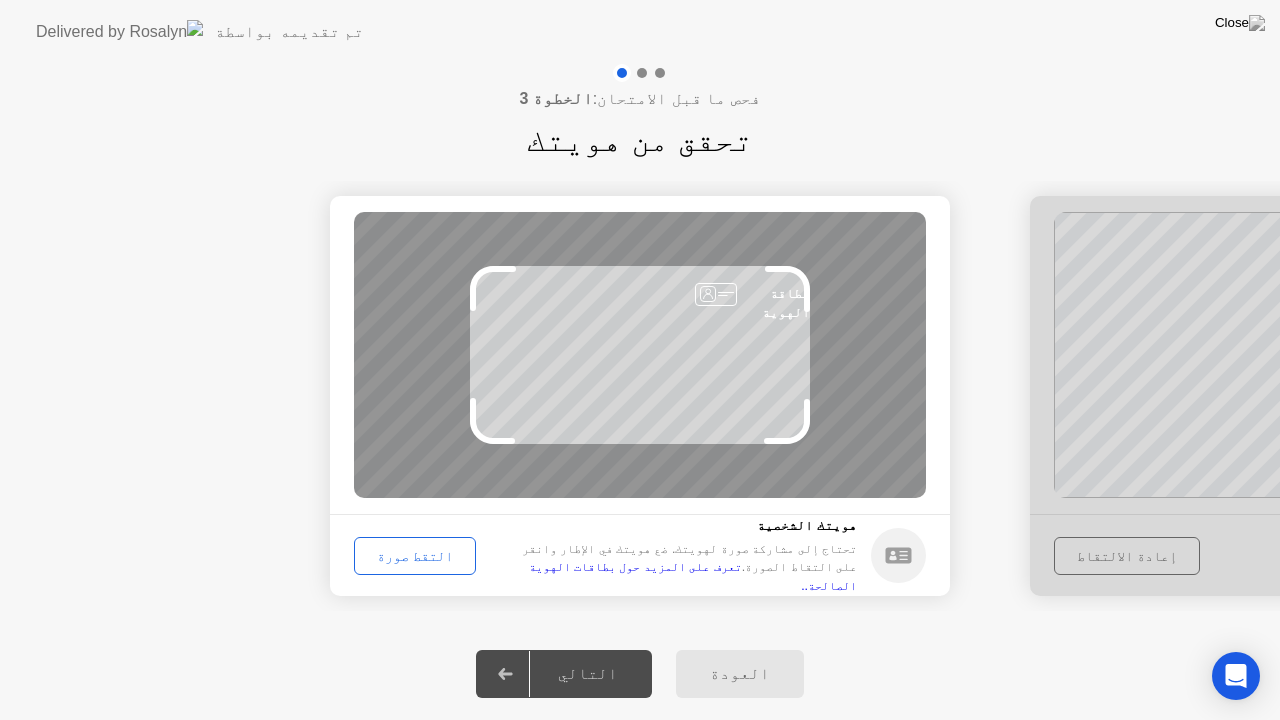 click on "التالي" 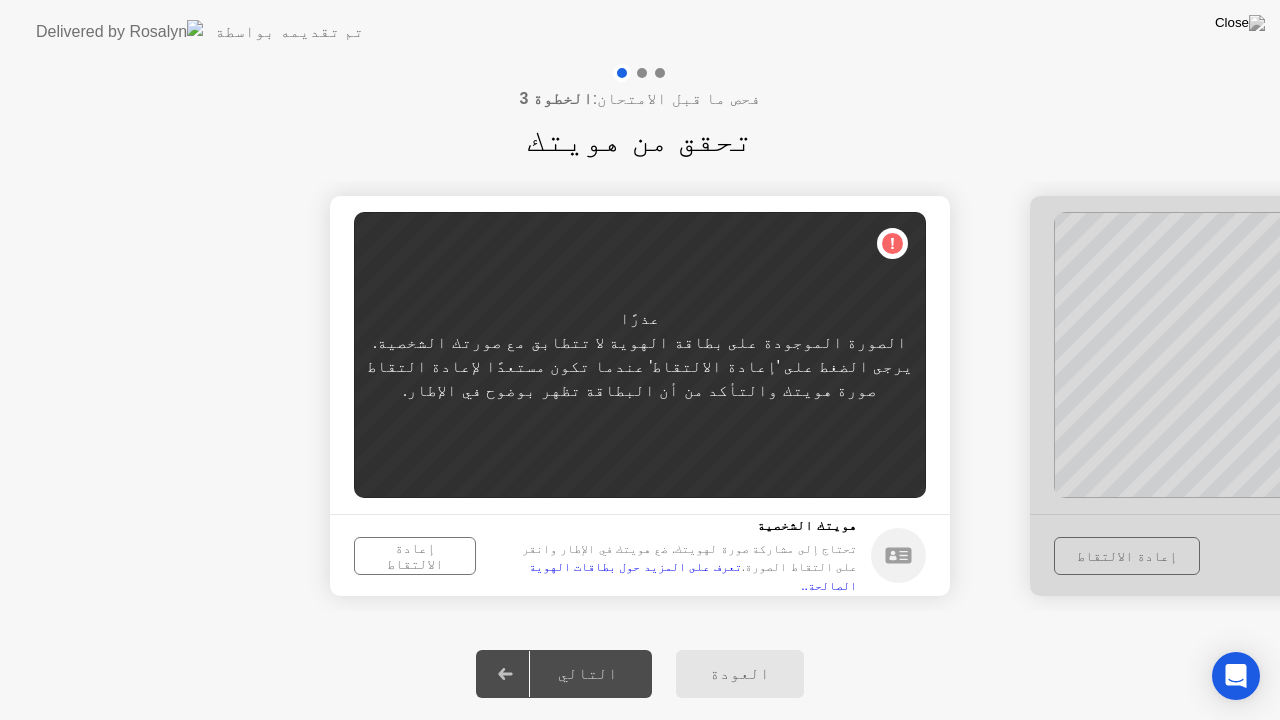 click on "إعادة الالتقاط" 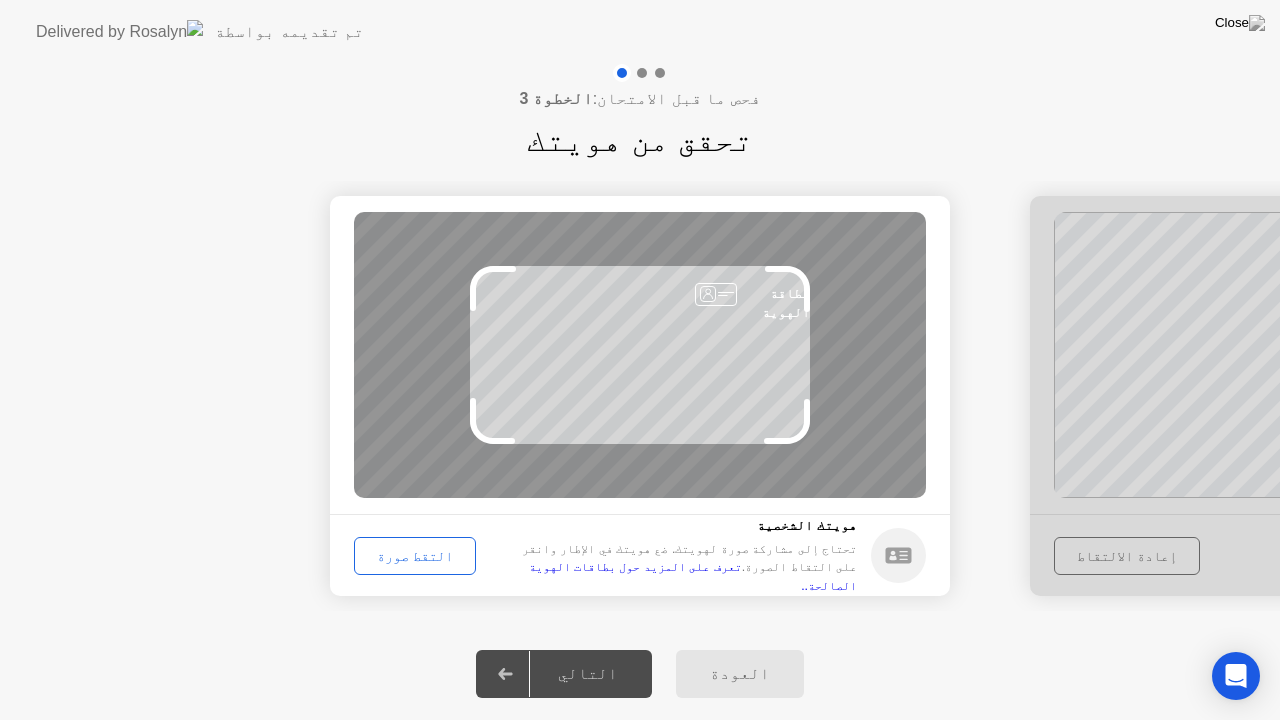 click on "التقط صورة" 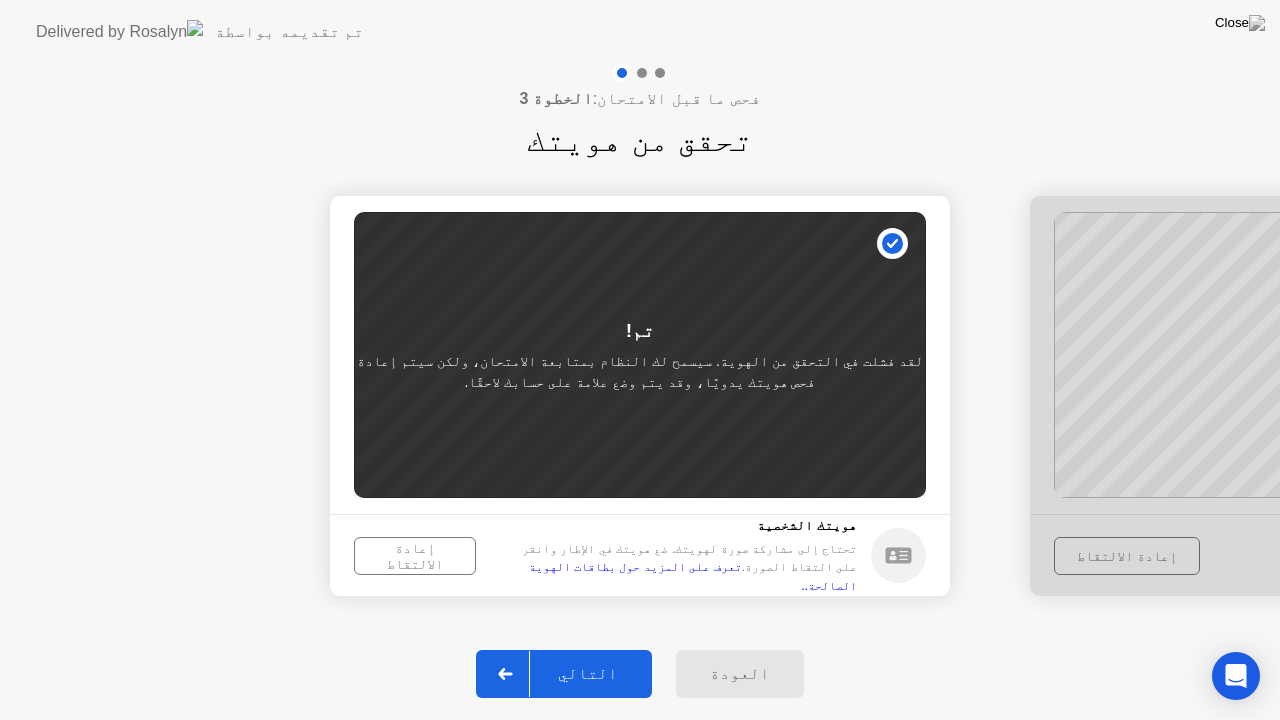 click on "إعادة الالتقاط" 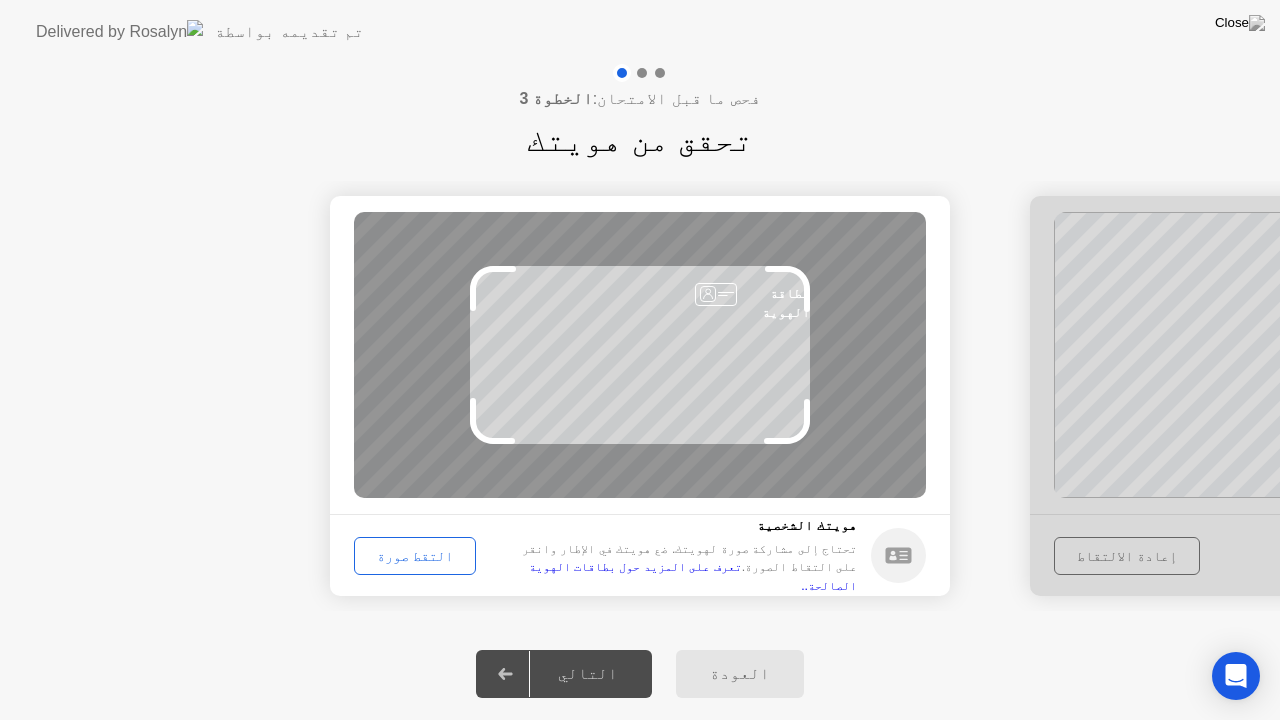 click on "التقط صورة" 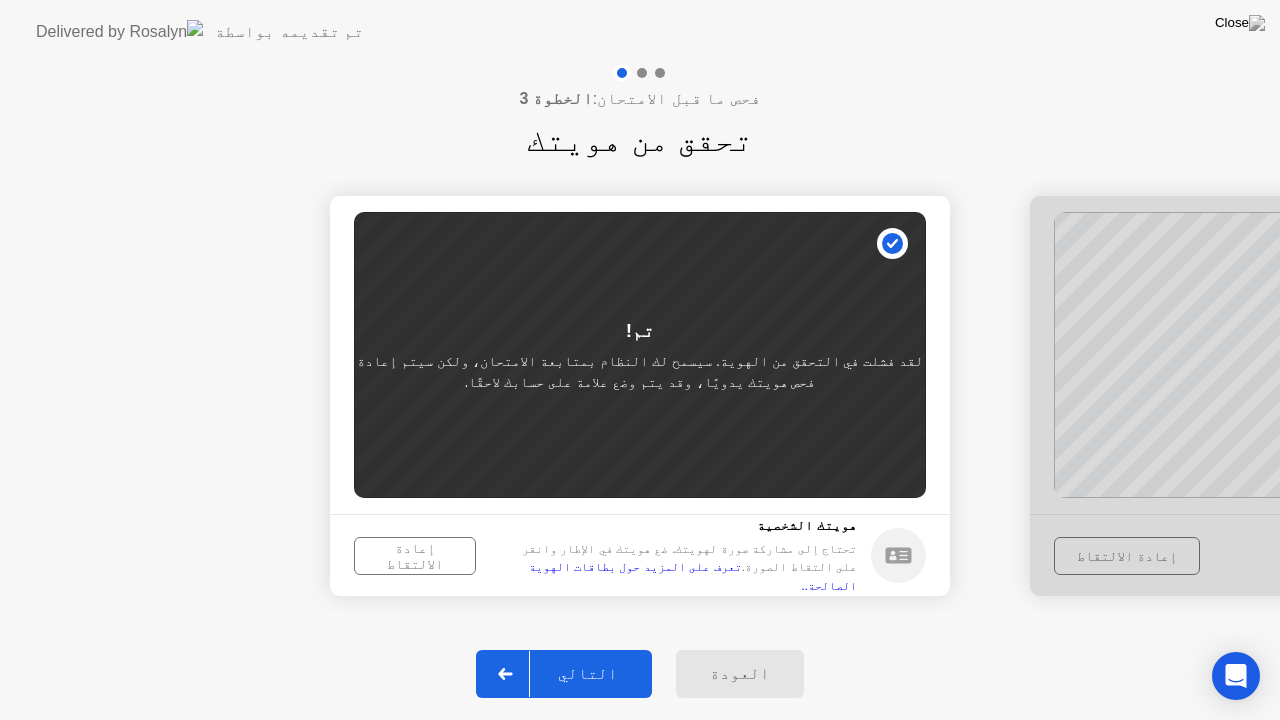 click on "إعادة الالتقاط" 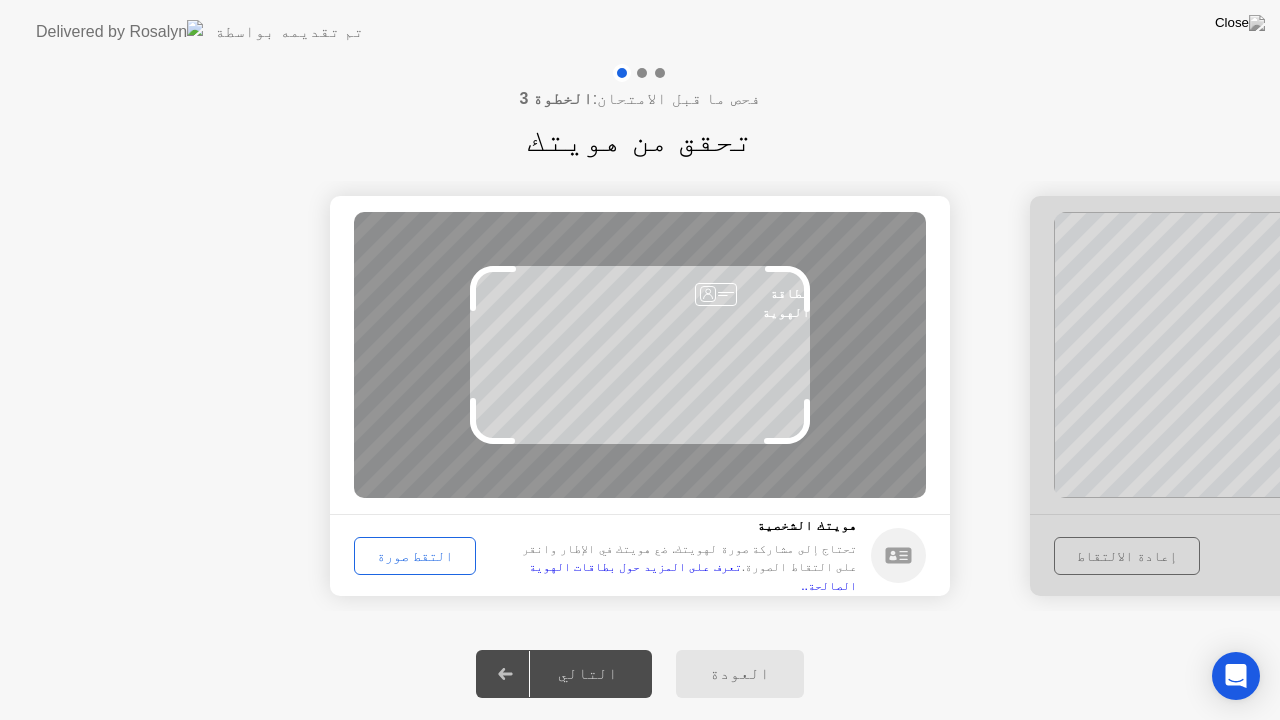 click on "التقط صورة" 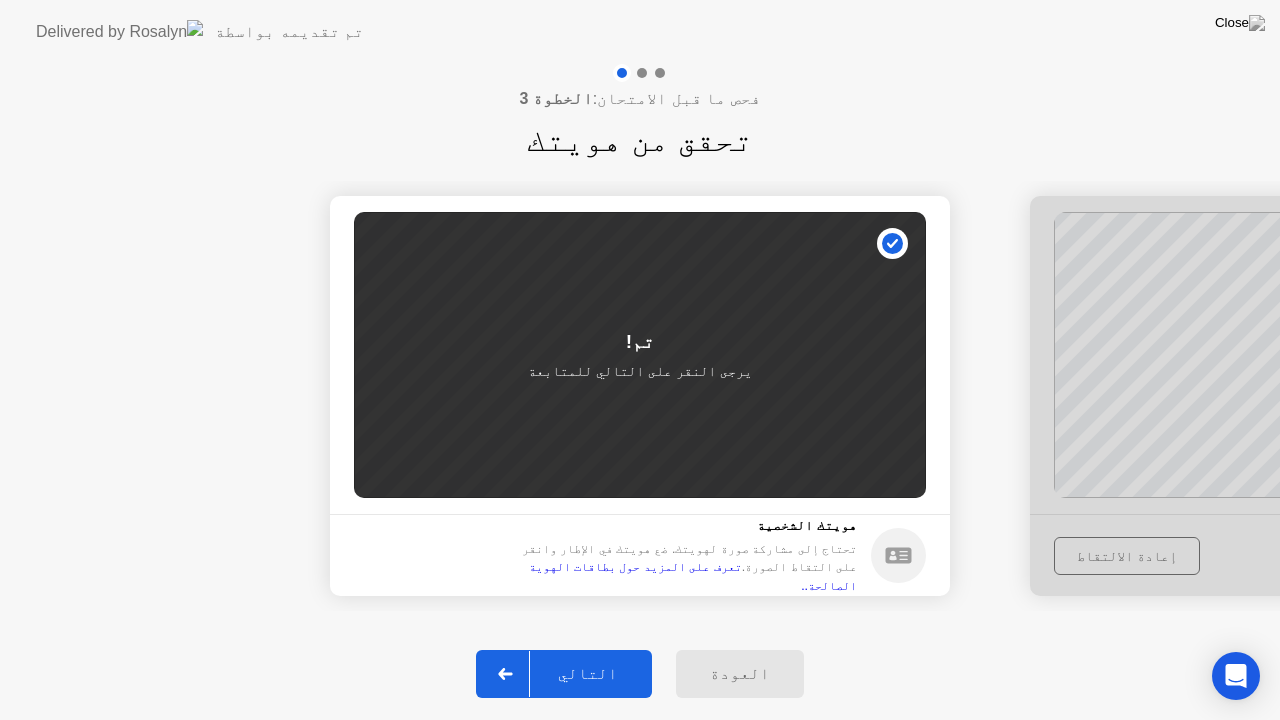 click on "التالي" 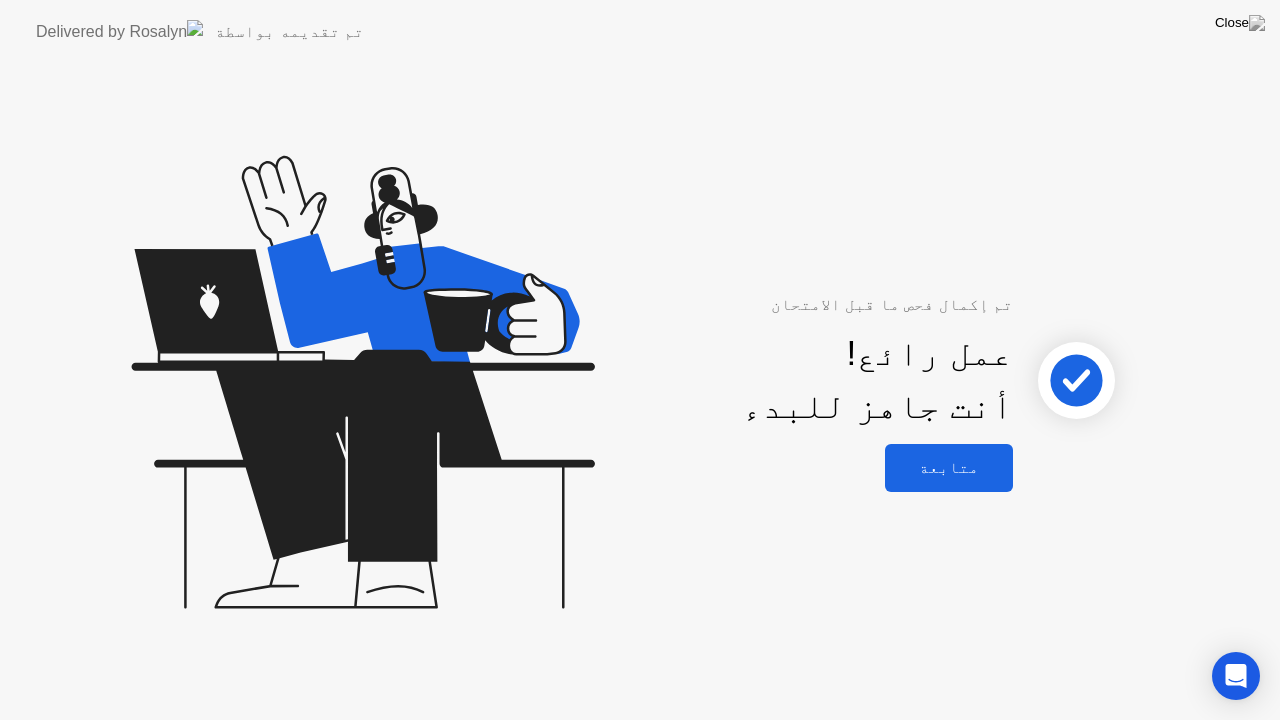 click on "متابعة" 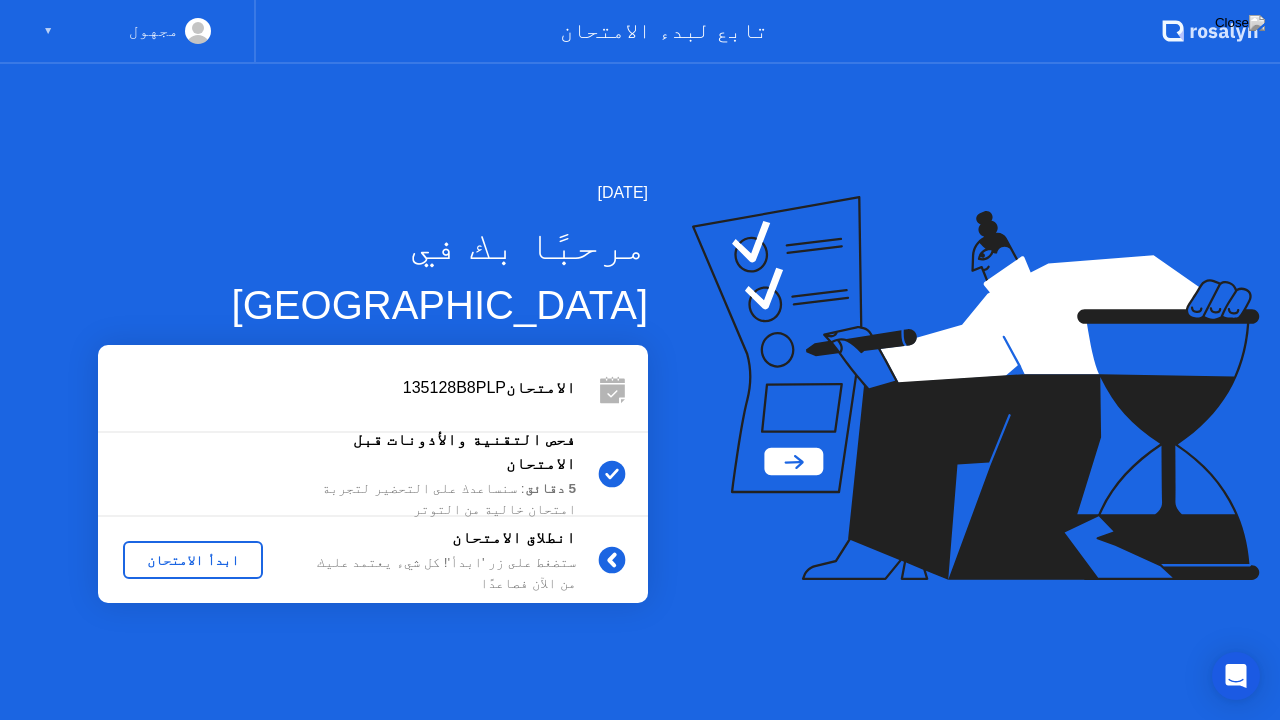 click on "ابدأ الامتحان" 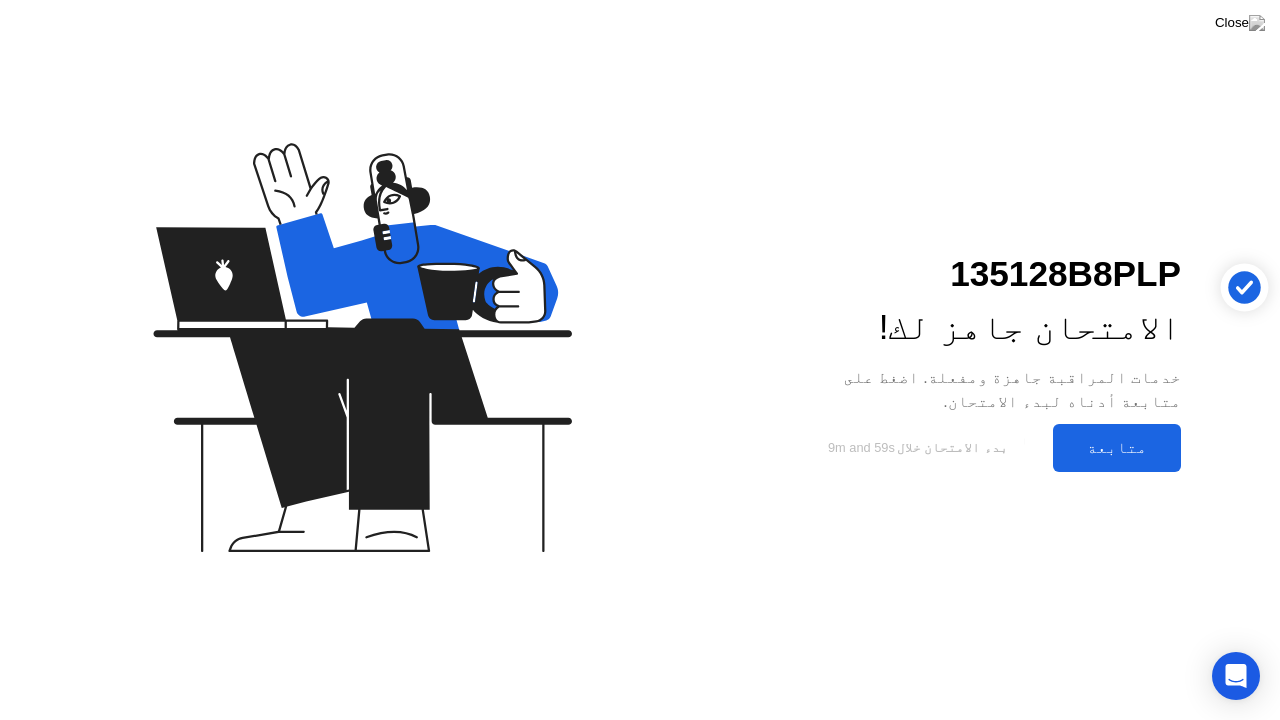 click on "متابعة" 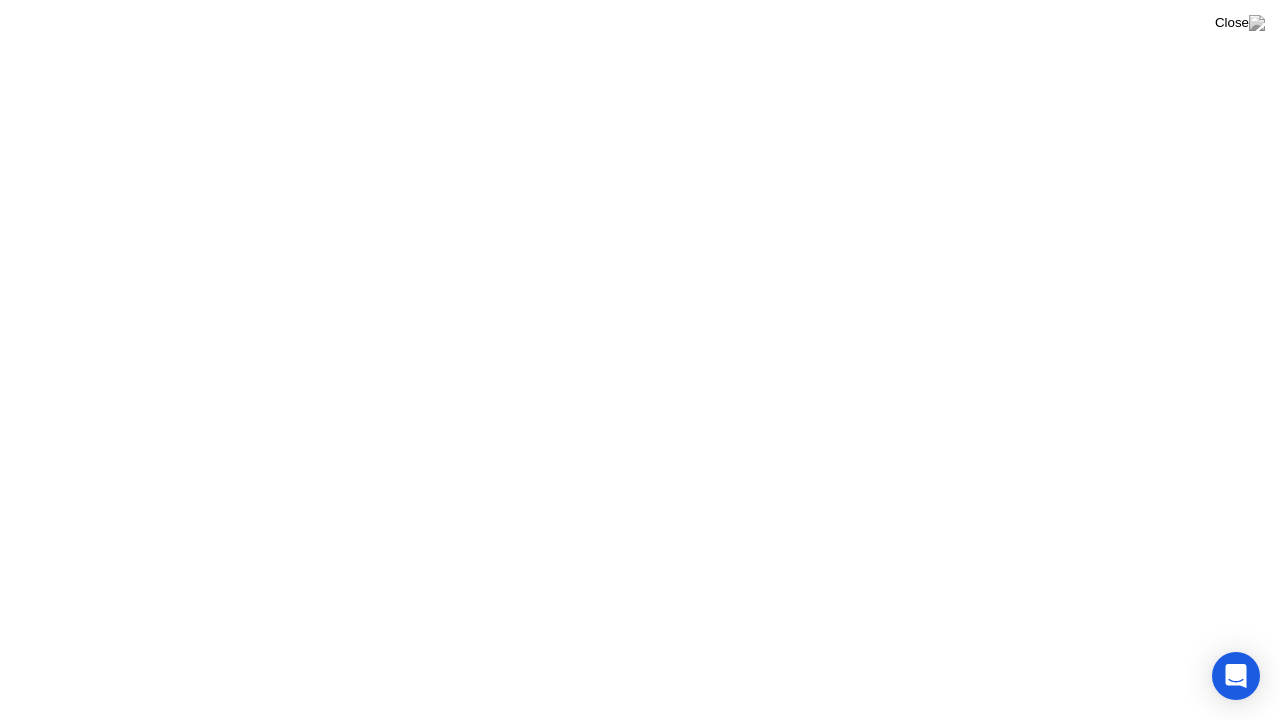 click 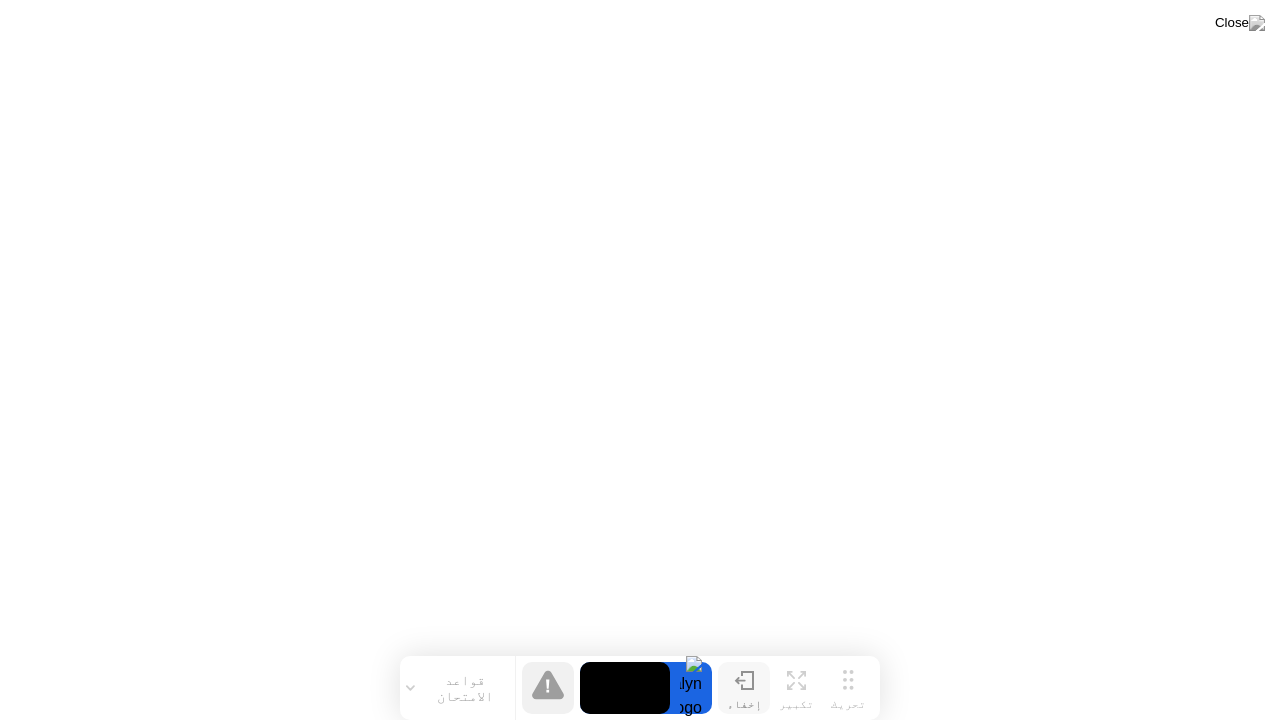 click on "إخفاء" 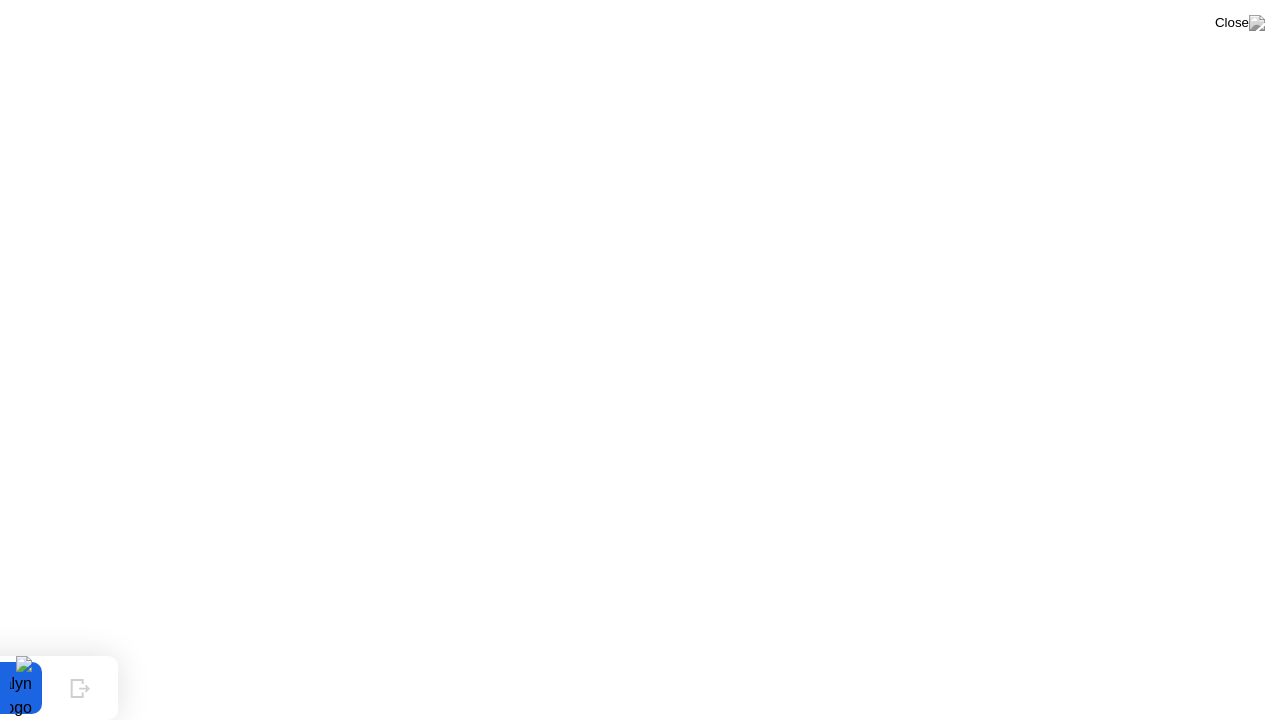 click 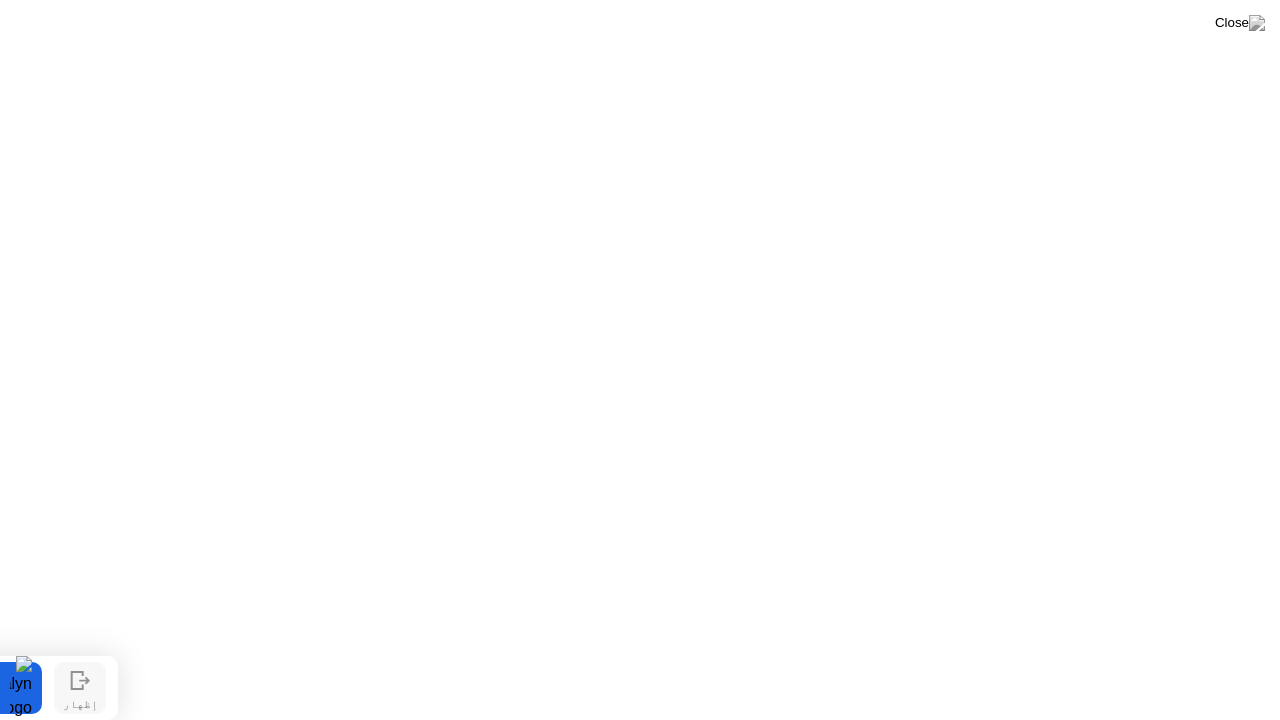 click on "إظهار" 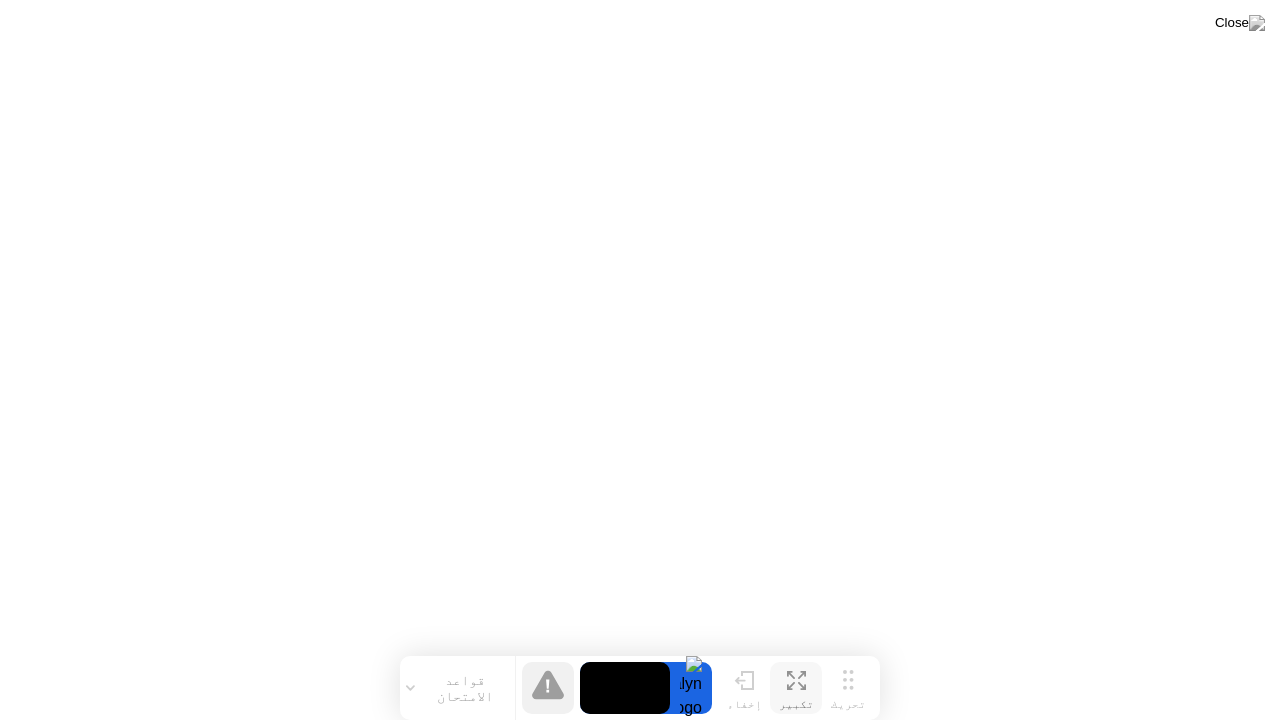 click on "تكبير" at bounding box center [796, 704] 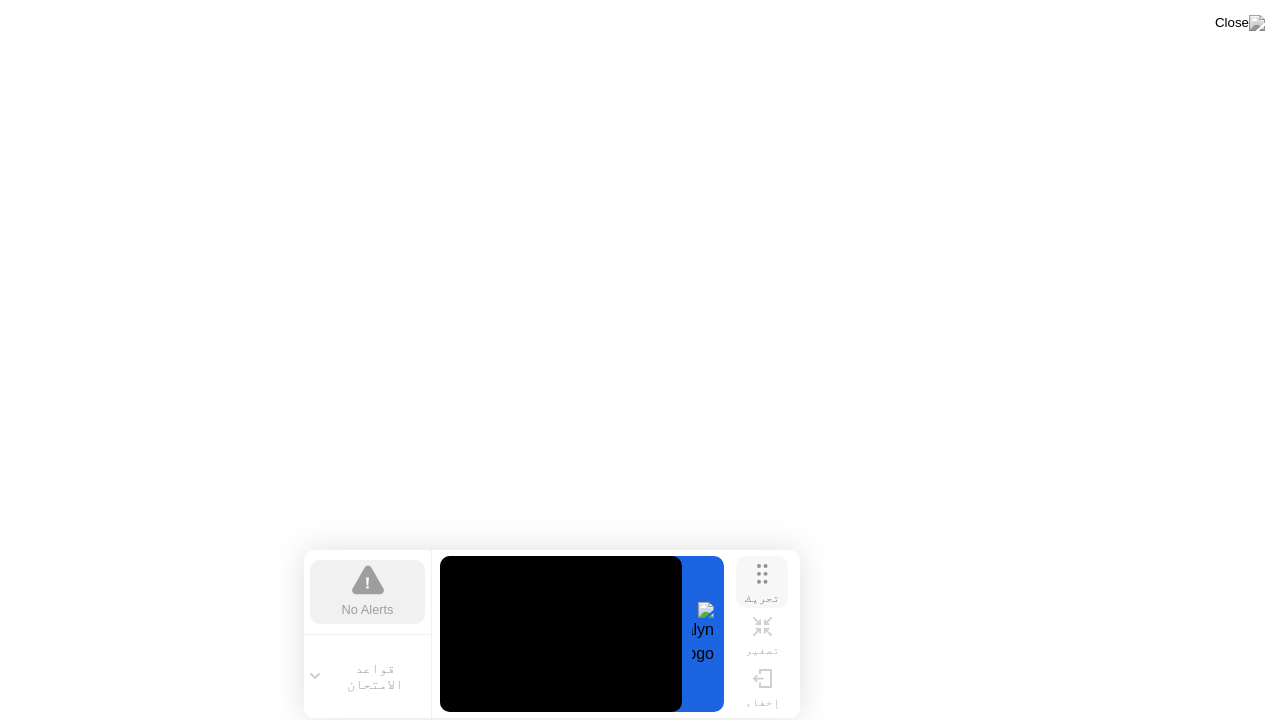 click on "تحريك" at bounding box center (762, 598) 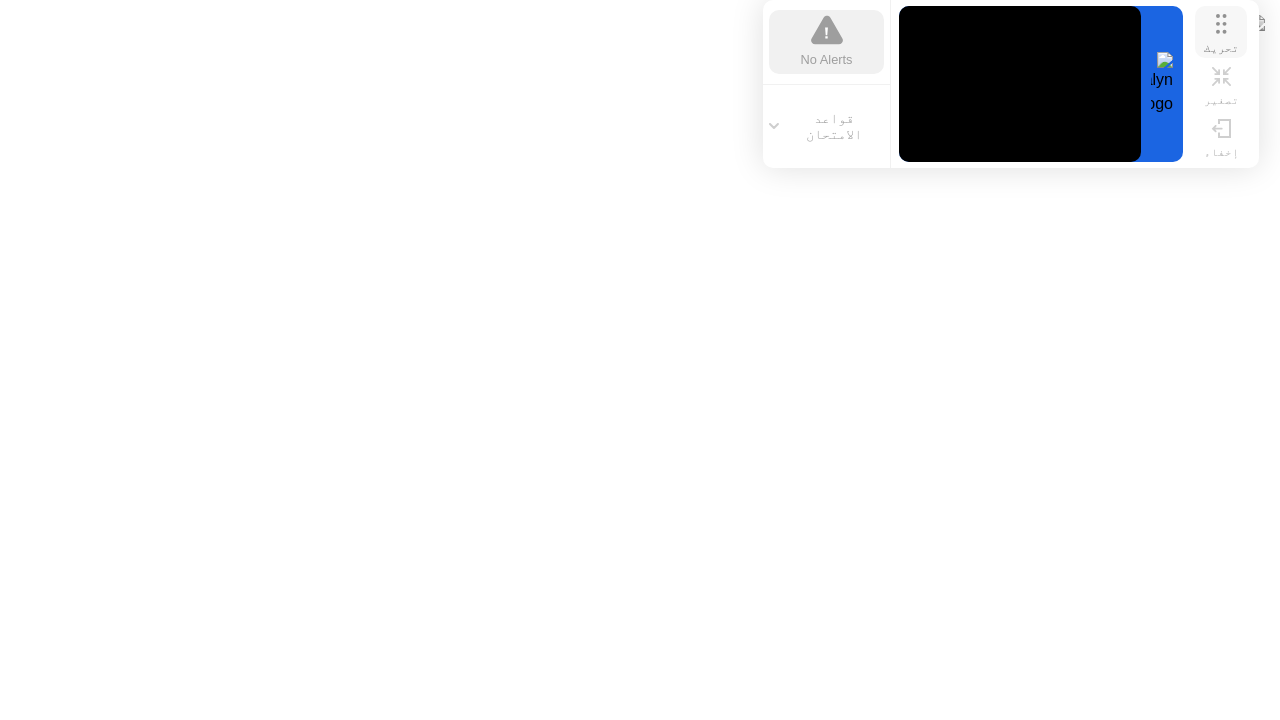drag, startPoint x: 759, startPoint y: 590, endPoint x: 1218, endPoint y: 24, distance: 728.72284 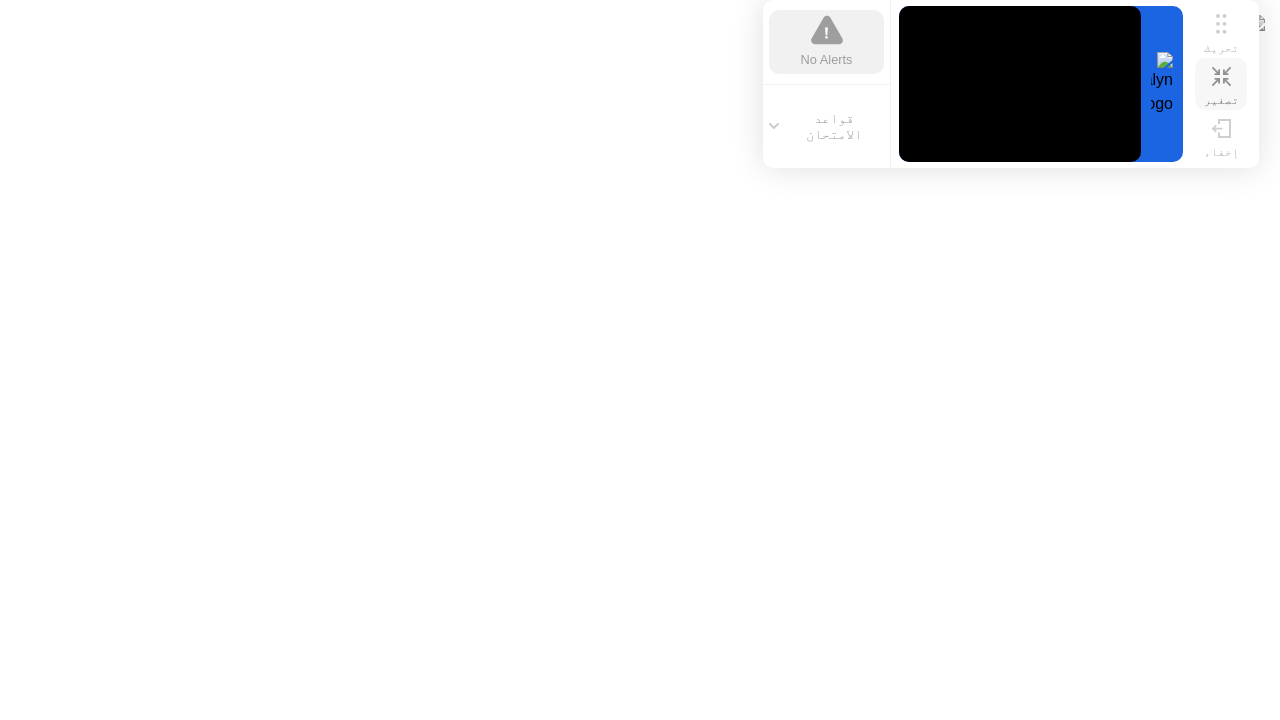 click on "تصغير" at bounding box center (1221, 100) 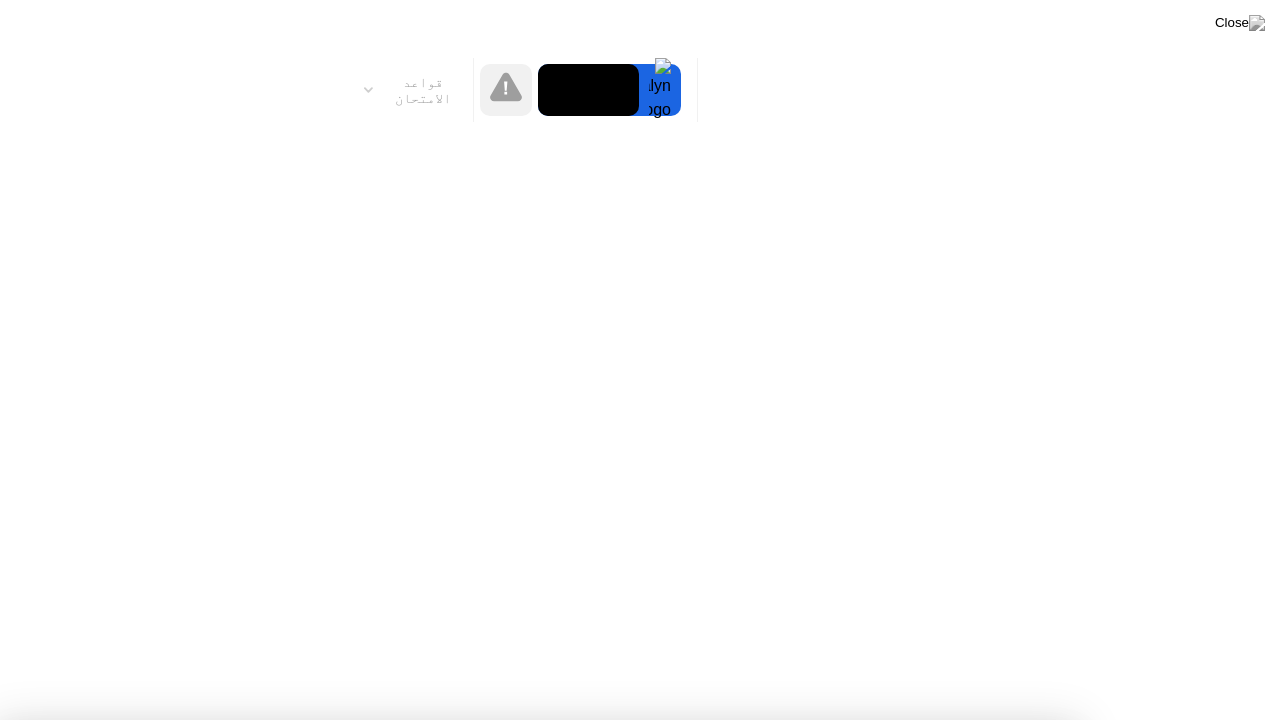 click on "فهمت!" at bounding box center [648, 1206] 